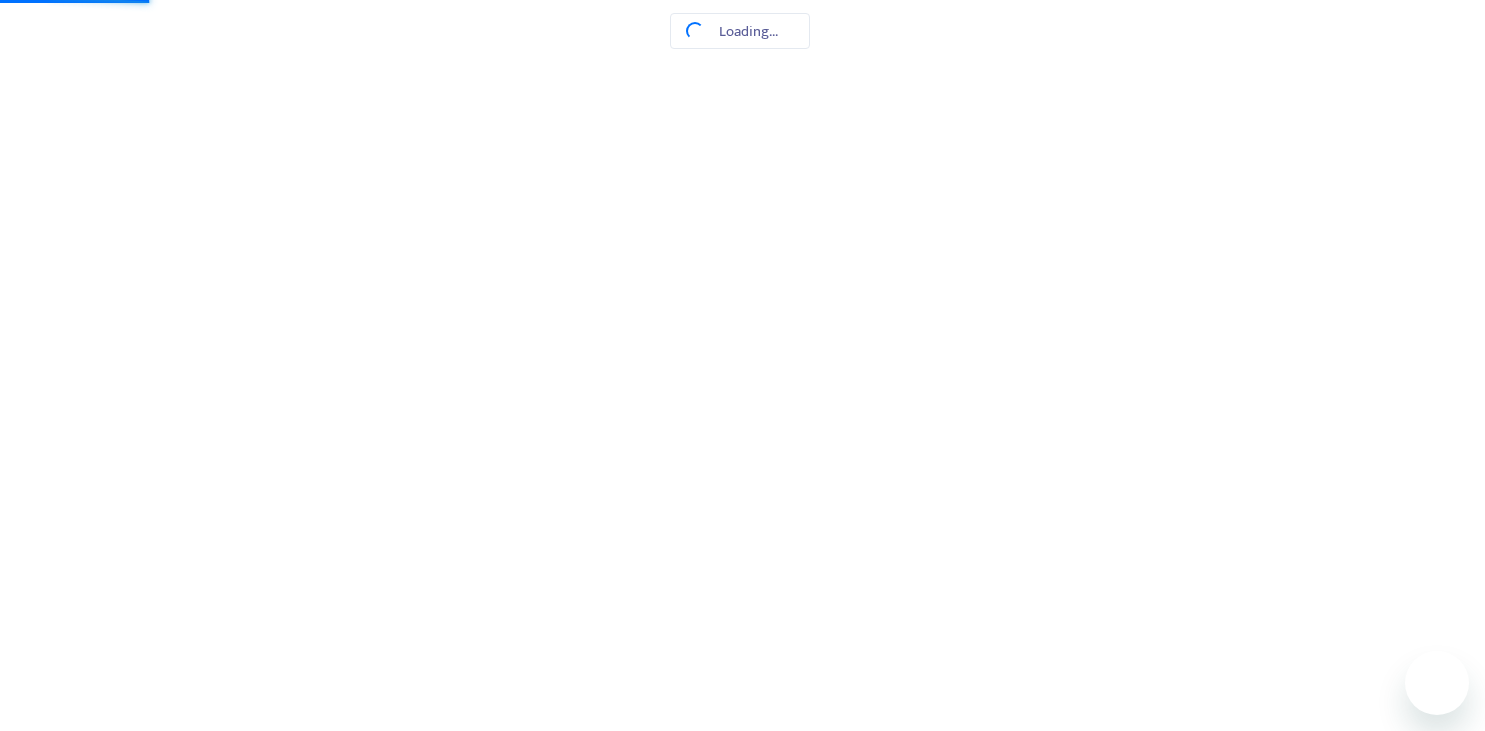 scroll, scrollTop: 0, scrollLeft: 0, axis: both 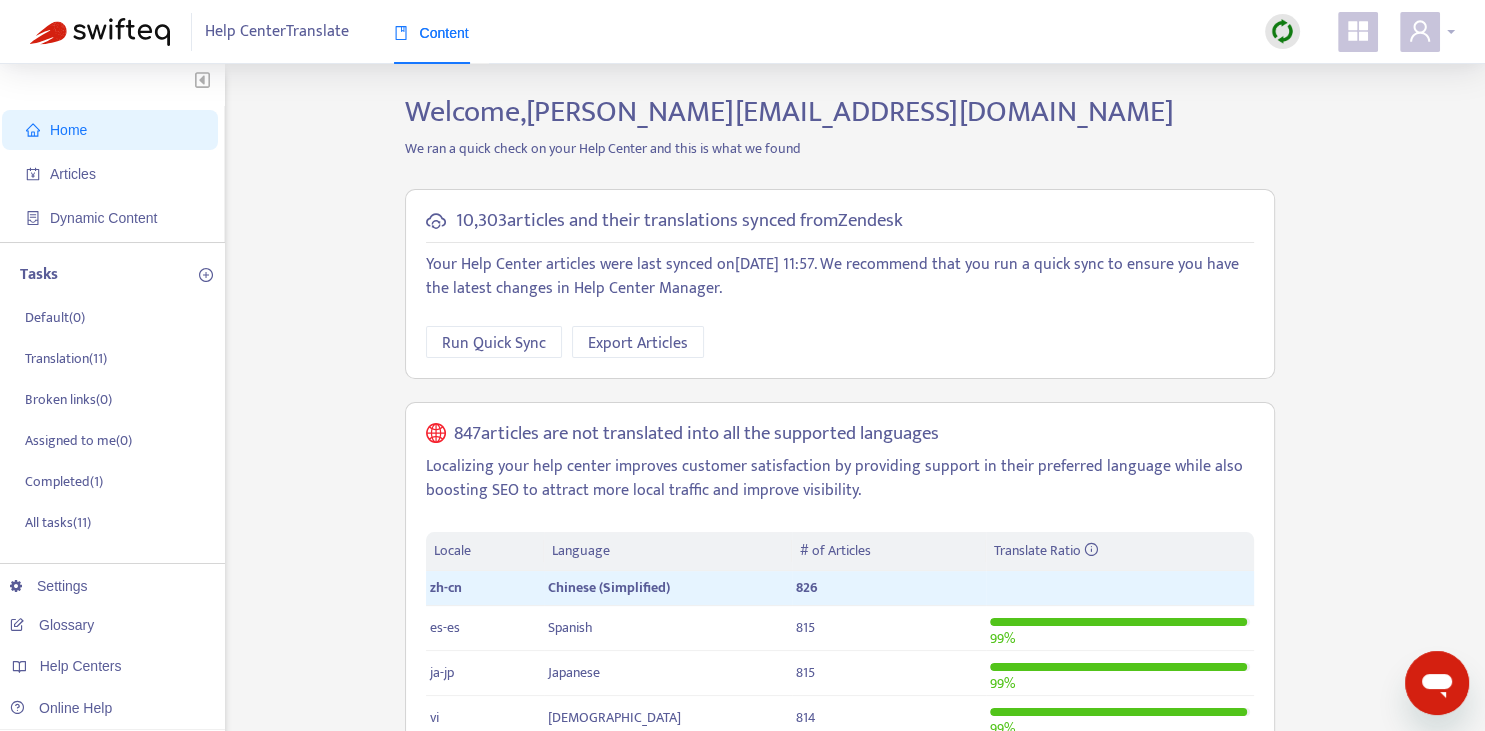 click at bounding box center [1420, 32] 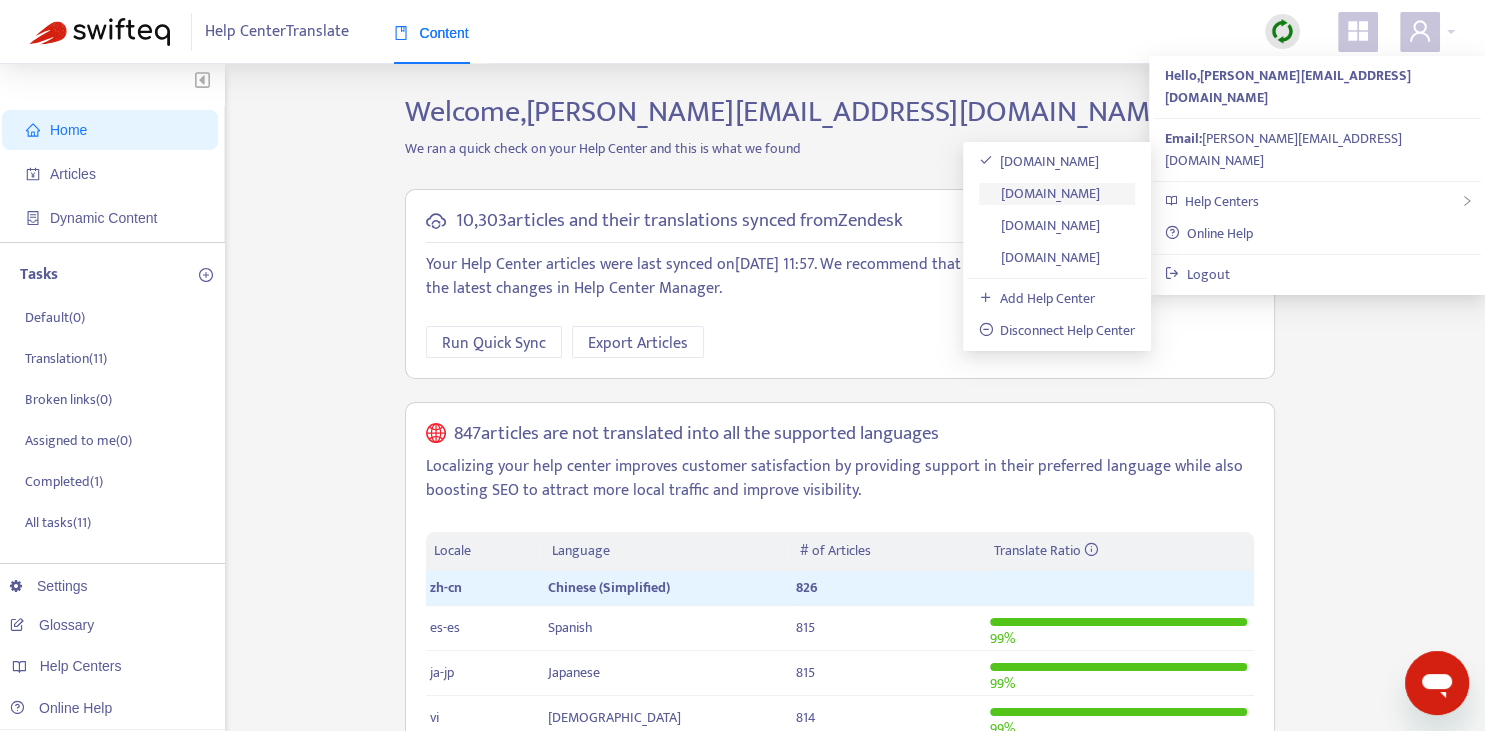 click on "[DOMAIN_NAME]" at bounding box center (1040, 193) 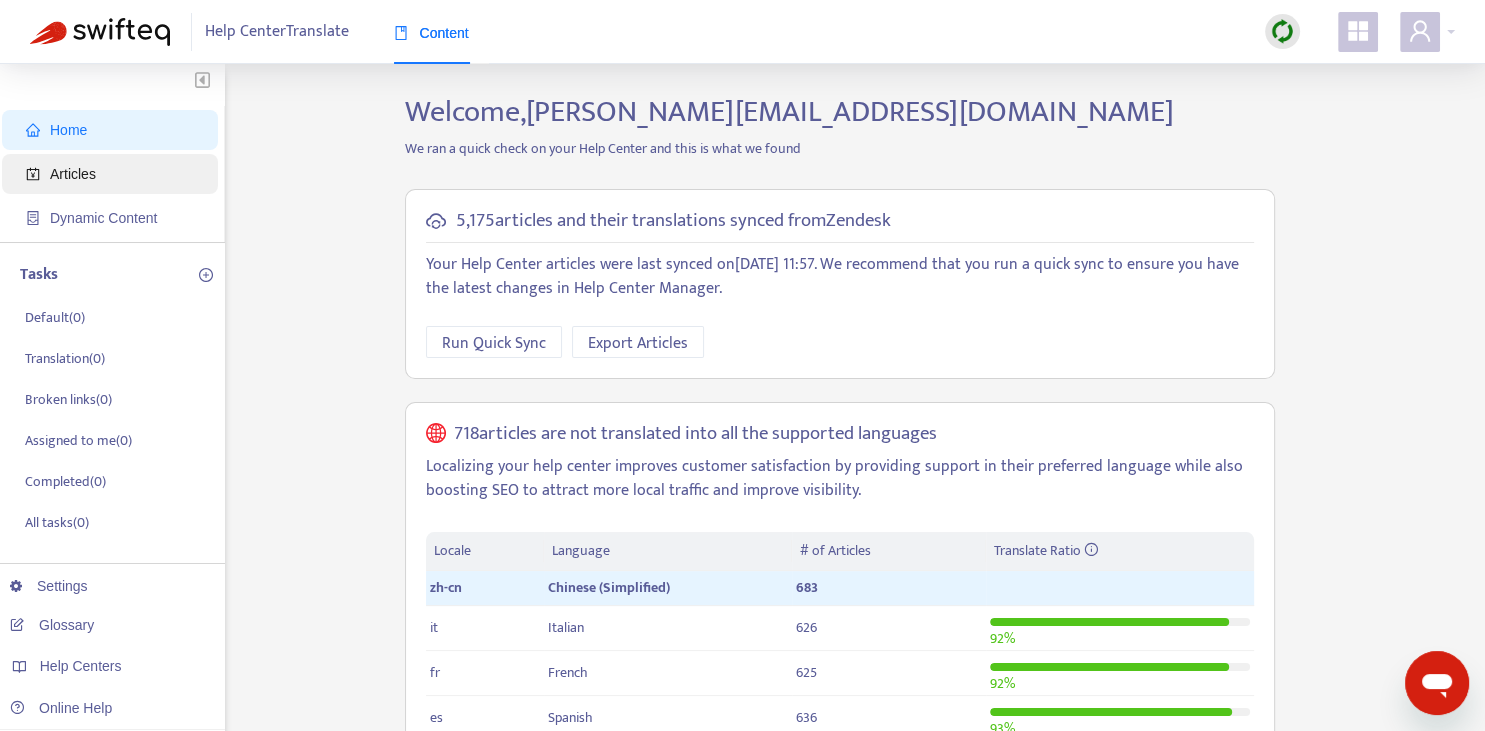 click on "Articles" at bounding box center (114, 174) 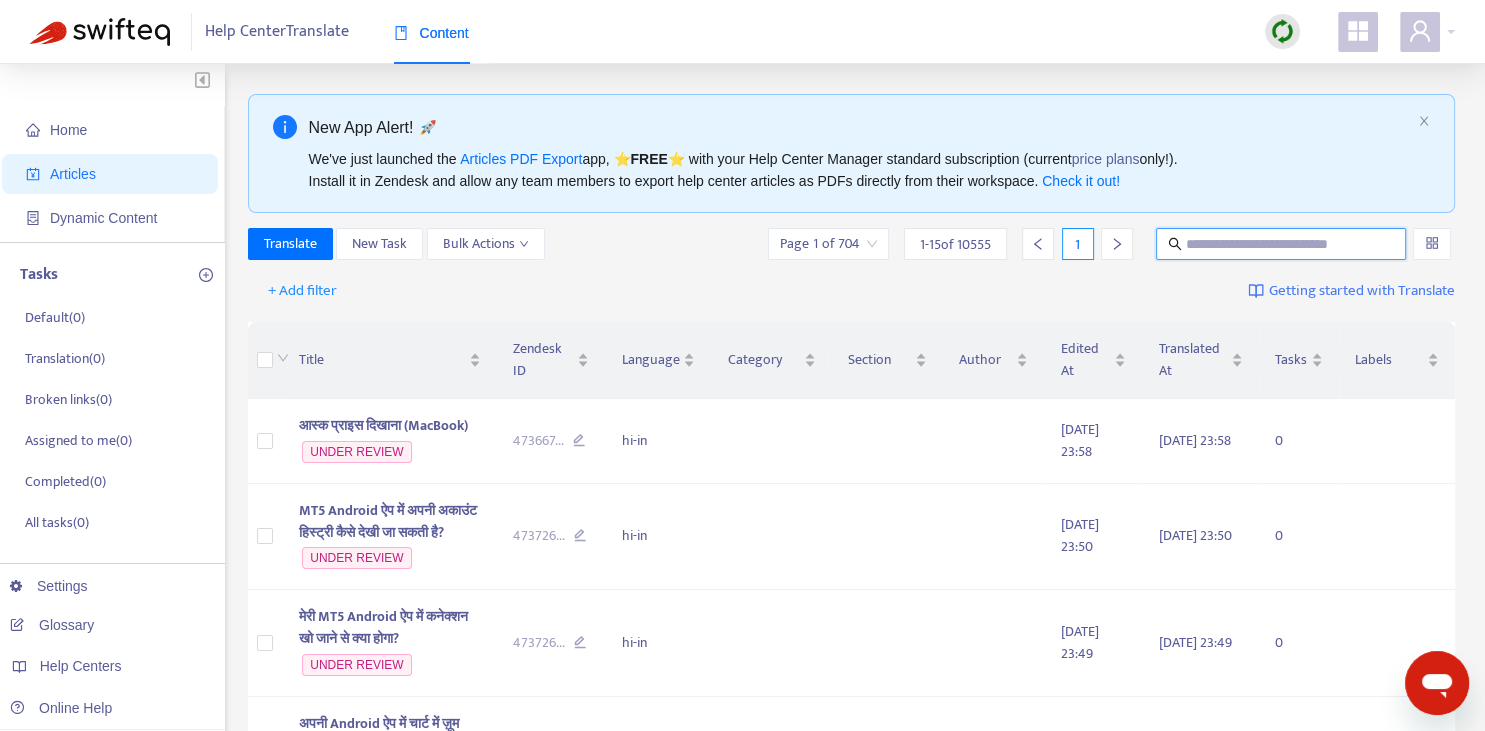 click at bounding box center (1282, 244) 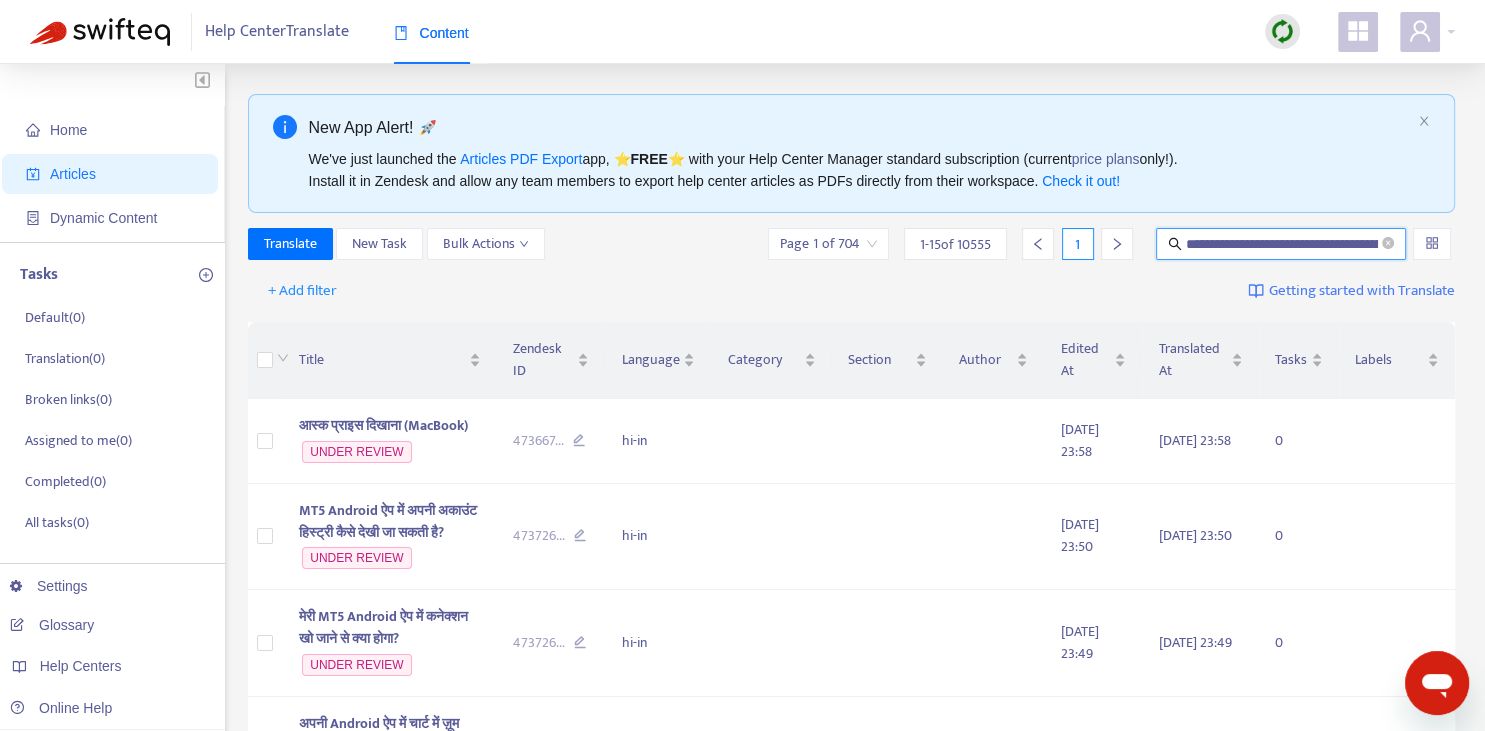 scroll, scrollTop: 0, scrollLeft: 120, axis: horizontal 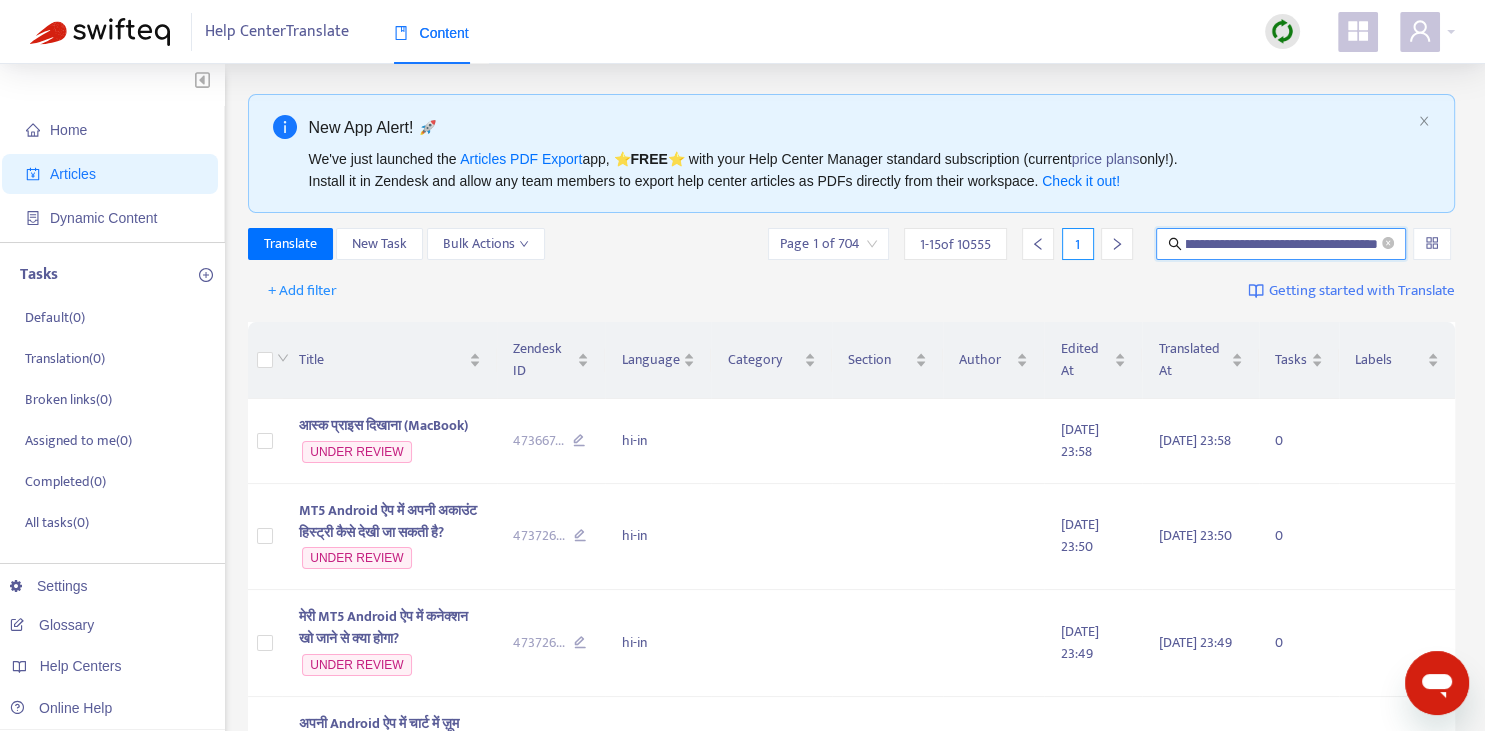 type on "**********" 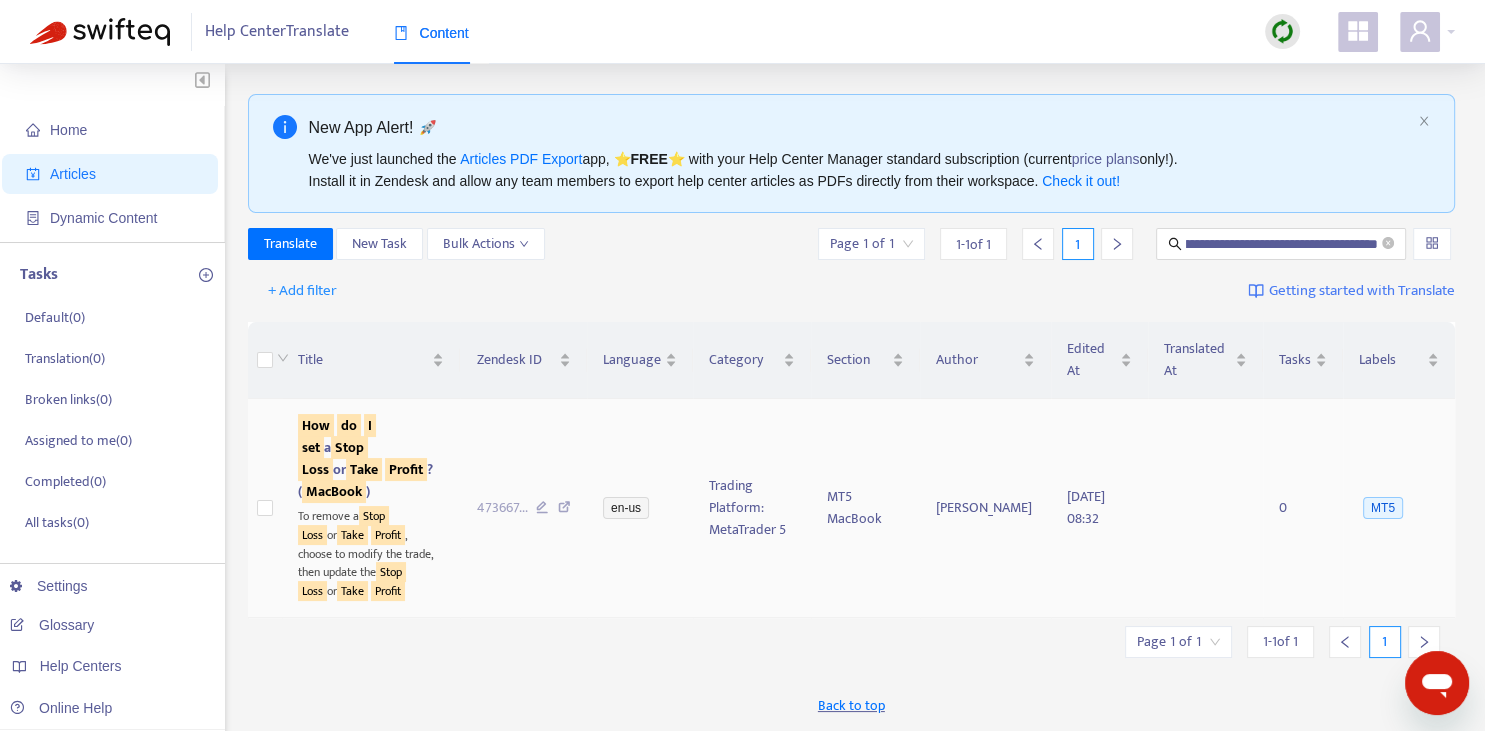 click on "do" at bounding box center (349, 425) 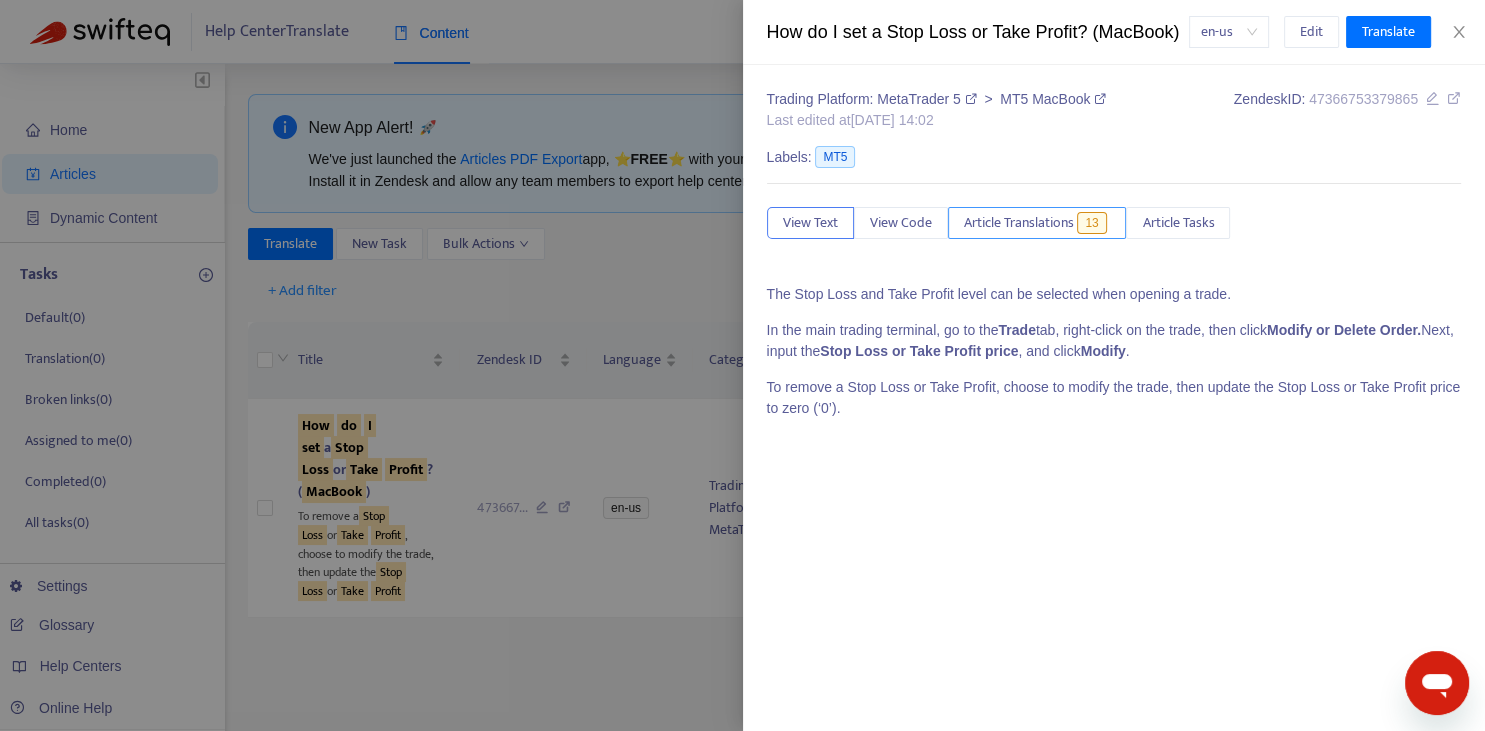 click on "13" at bounding box center [1091, 223] 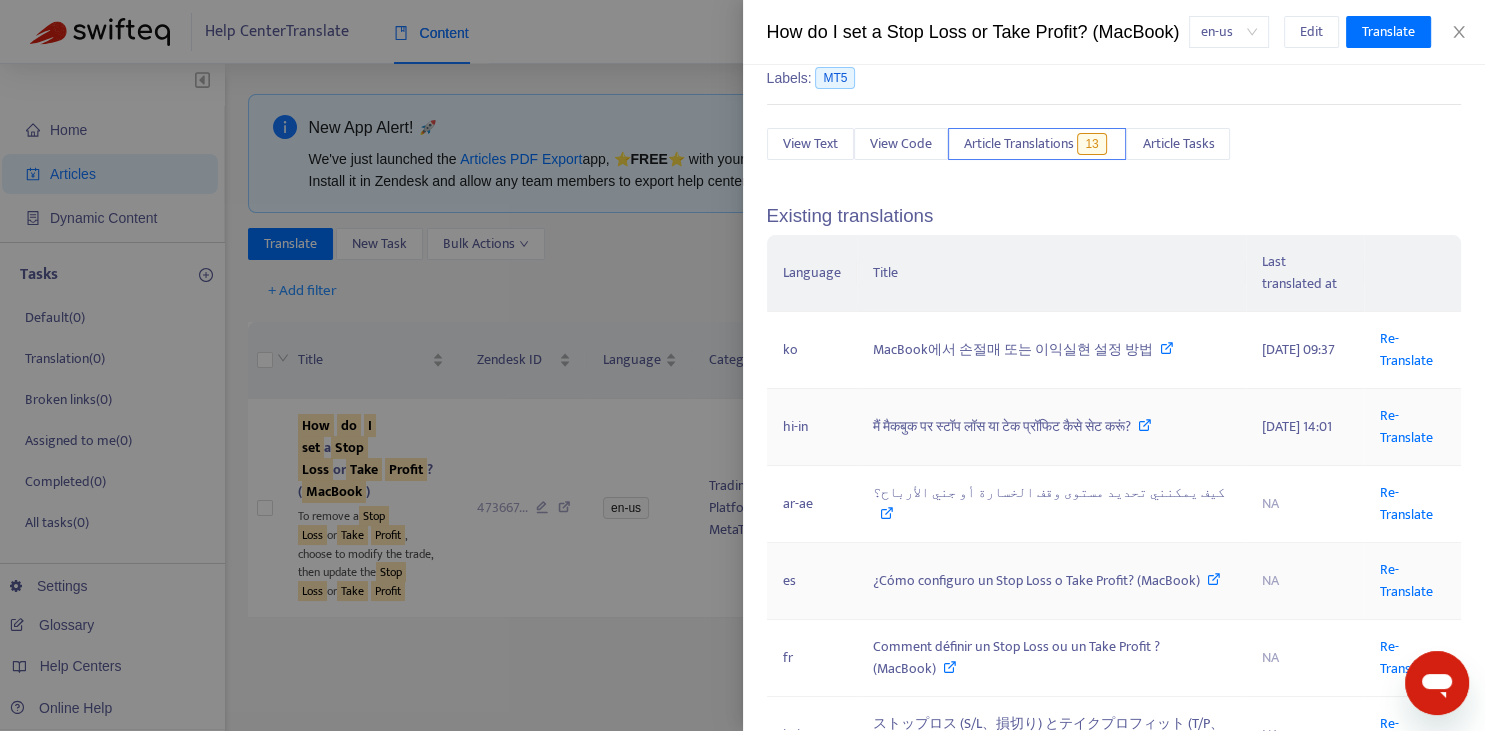 scroll, scrollTop: 73, scrollLeft: 0, axis: vertical 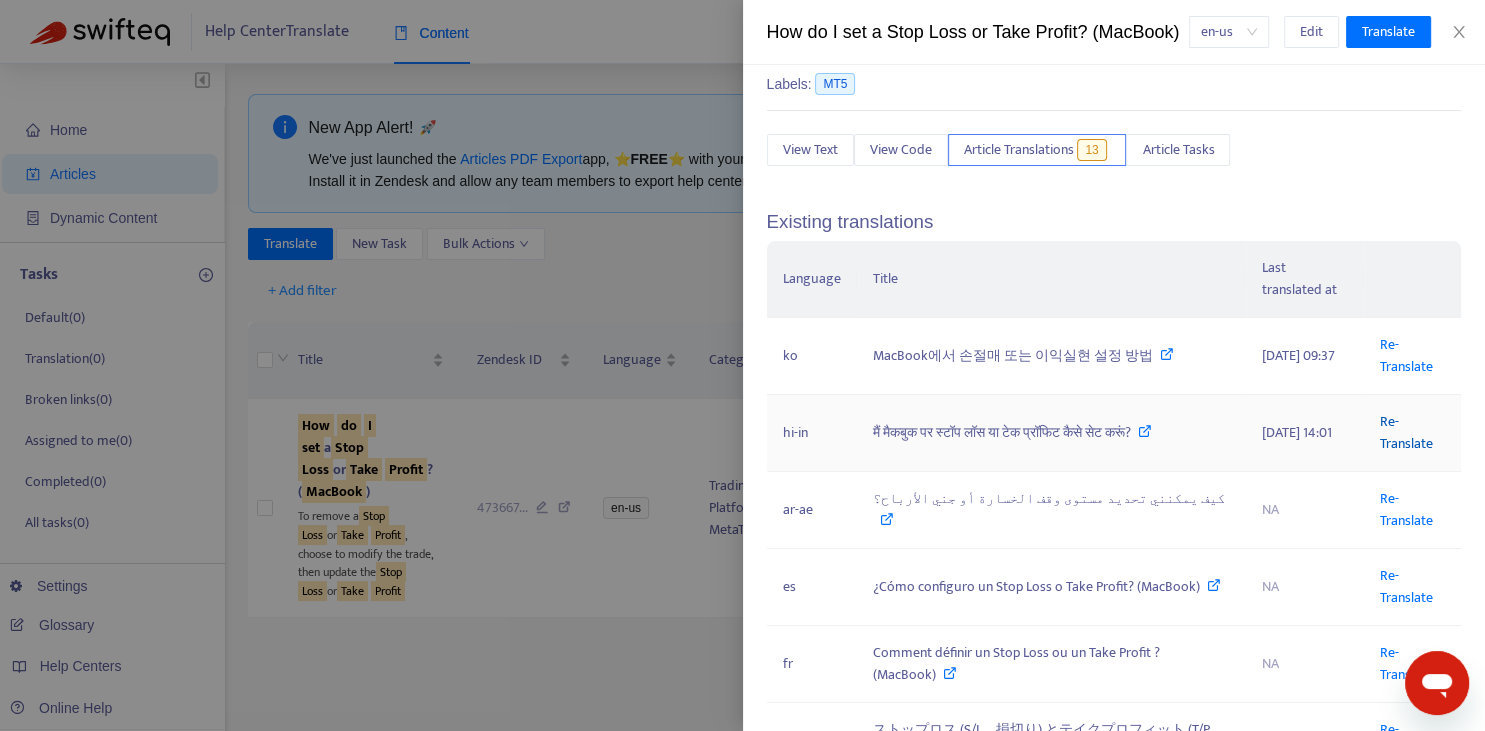 click on "Re-Translate" at bounding box center [1406, 432] 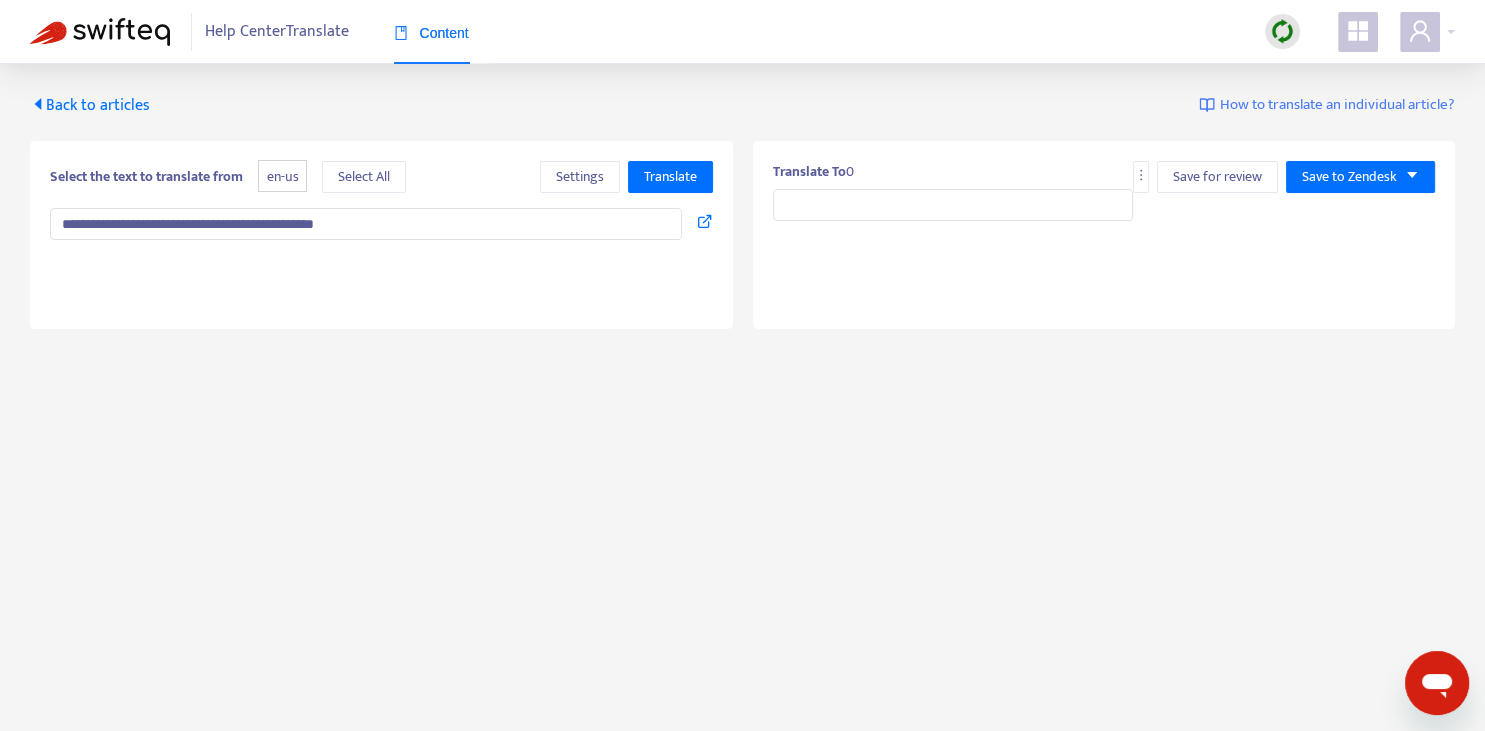 type on "**********" 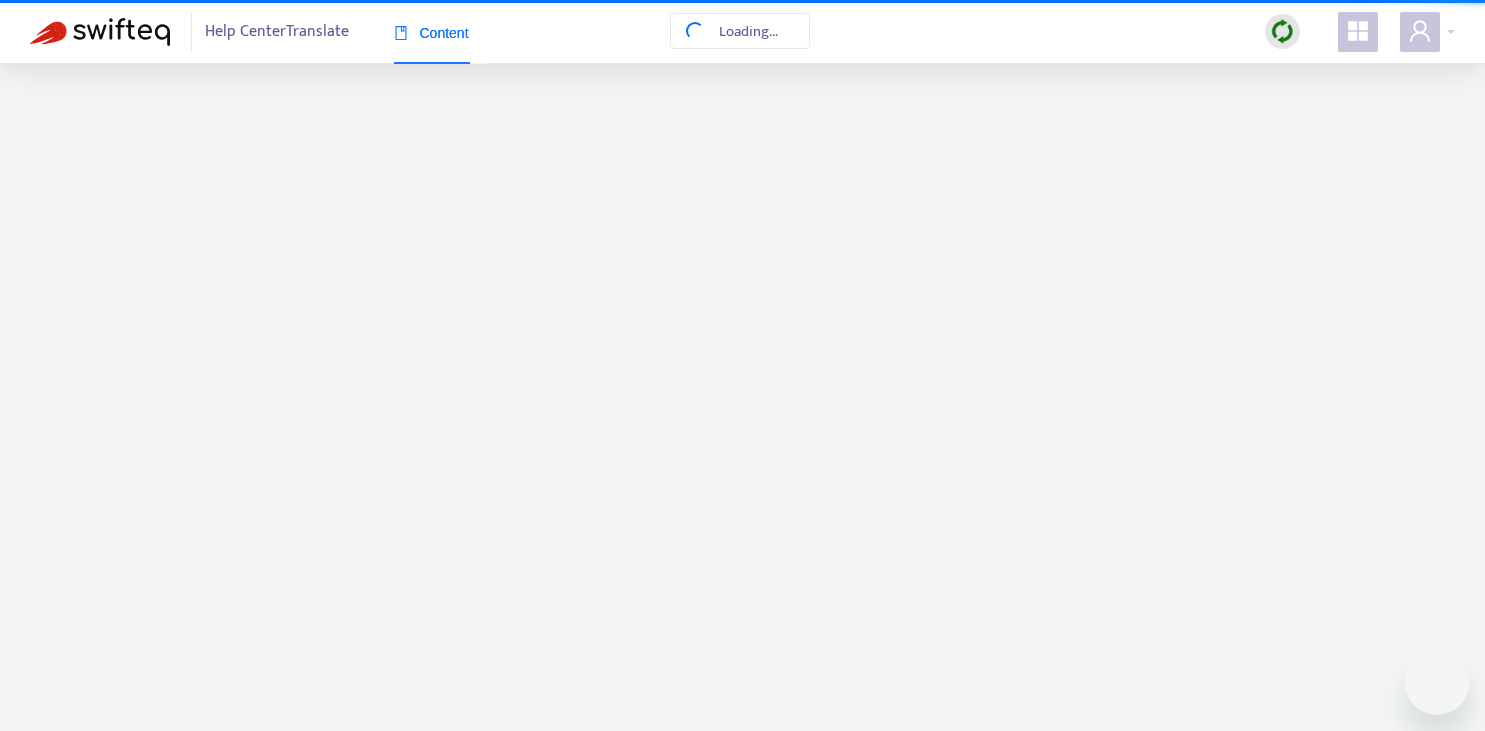 scroll, scrollTop: 0, scrollLeft: 0, axis: both 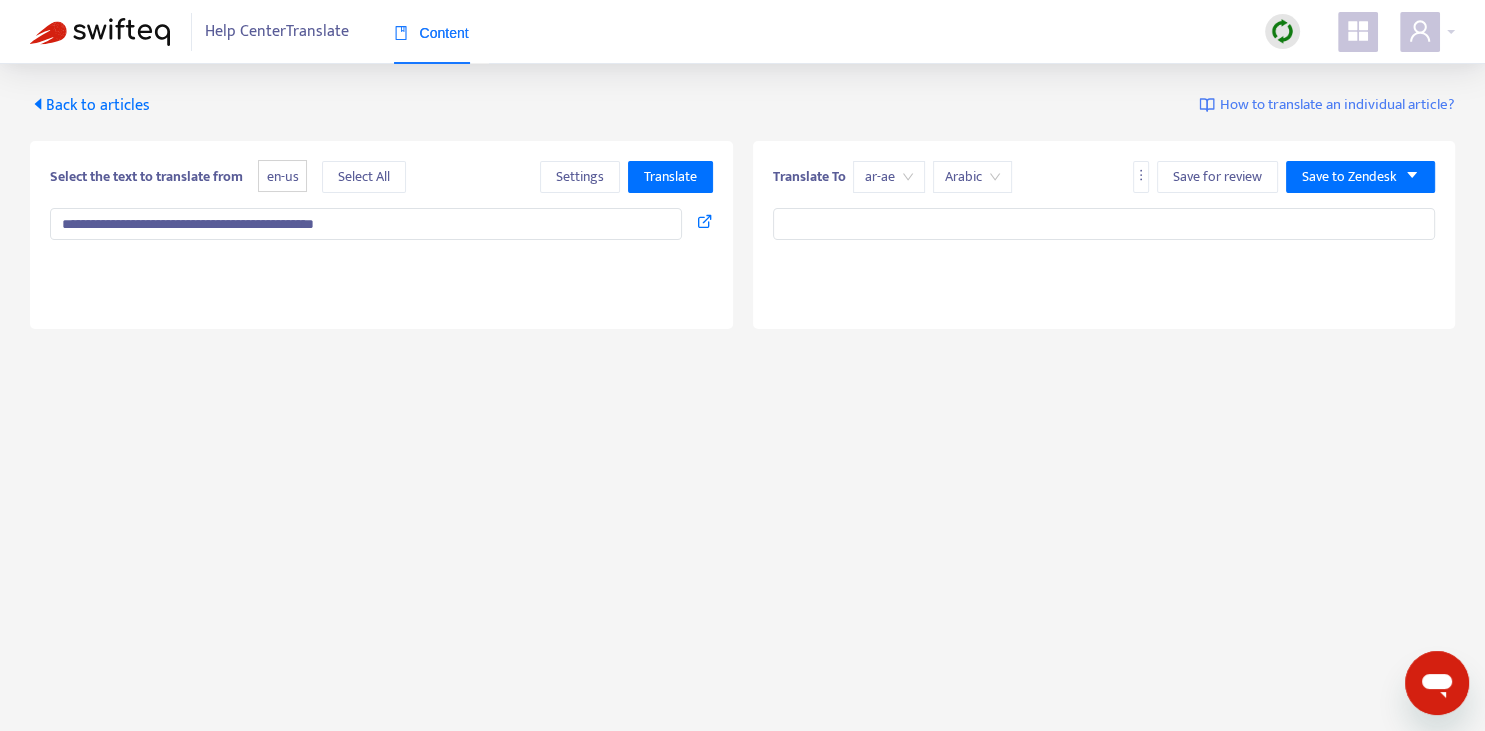type on "**********" 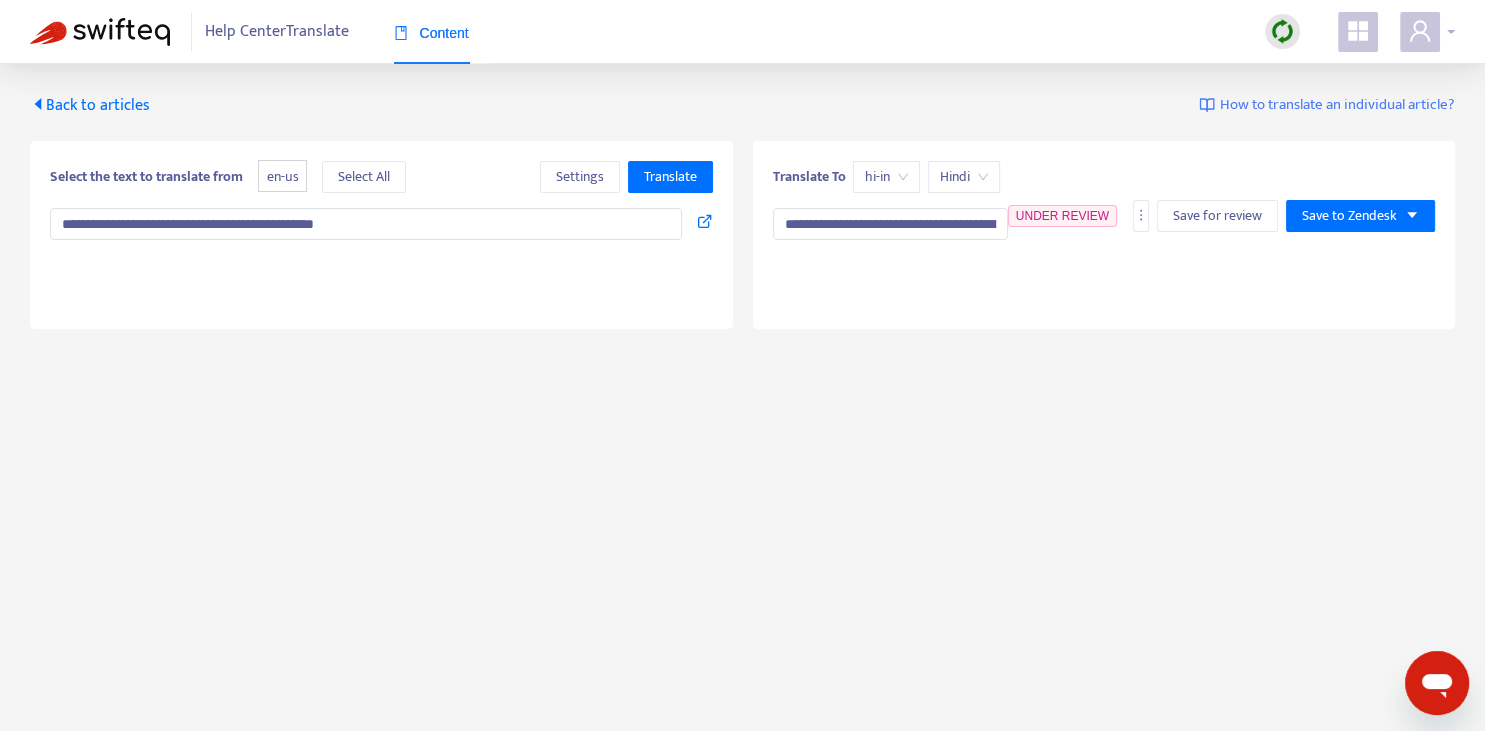 click 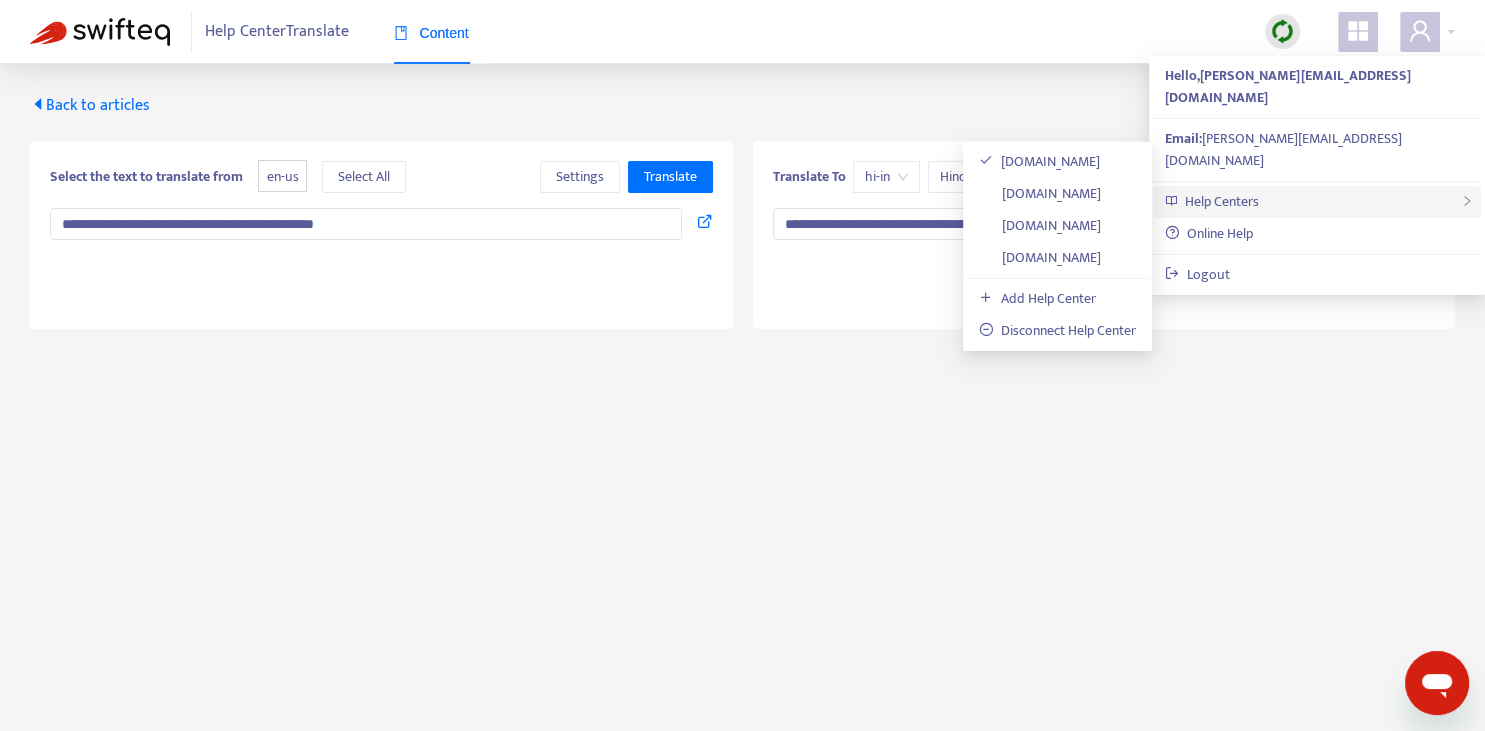 click on "Help Centers" at bounding box center [1222, 201] 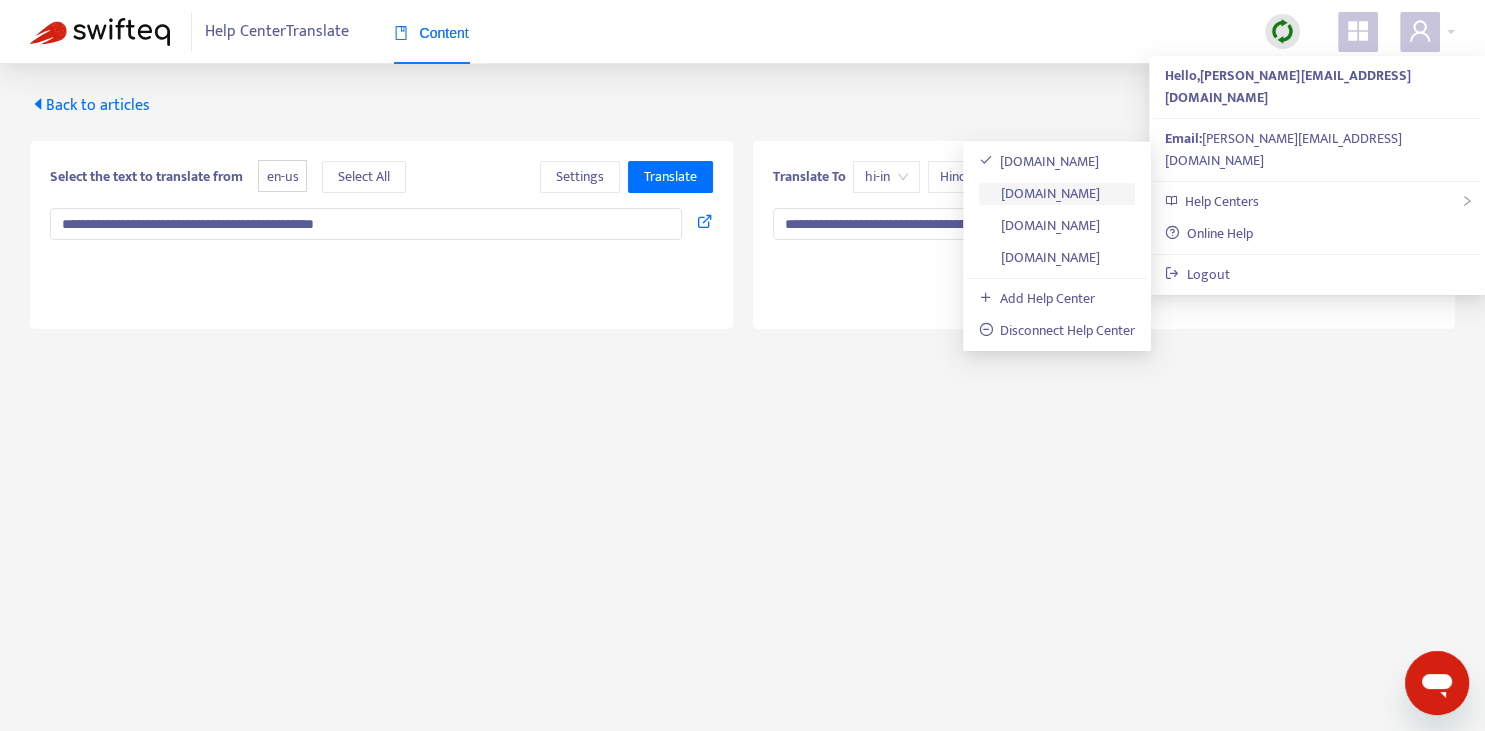 click on "[DOMAIN_NAME]" at bounding box center [1040, 193] 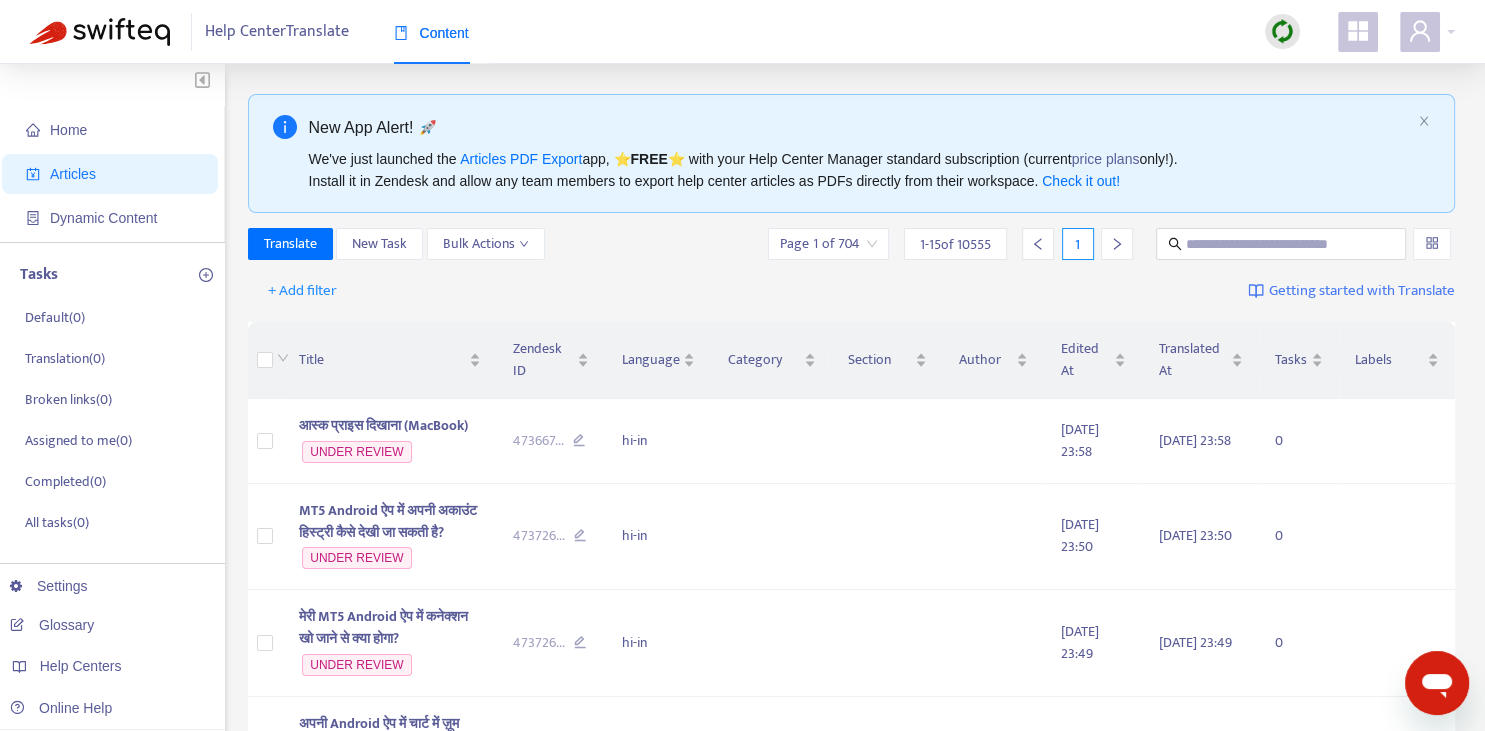 click on "New App Alert! 🚀 We've just launched the Articles PDF Export  app, ⭐ FREE ⭐️ with your Help Center Manager standard subscription (current  price plans  only!). Install it in [GEOGRAPHIC_DATA] and allow any team members to export help center articles as PDFs directly from their workspace. Check it out!" at bounding box center [852, 153] 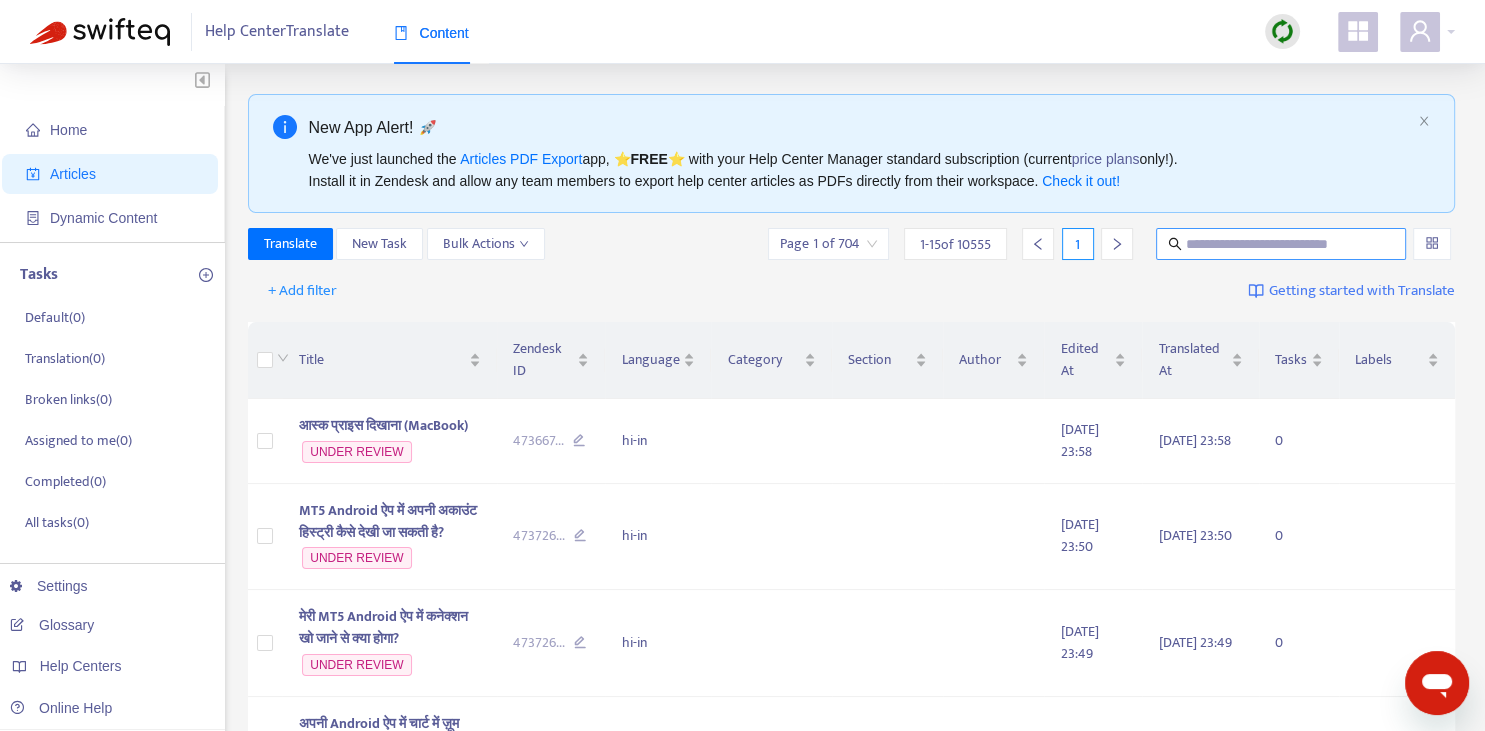 click at bounding box center (1282, 244) 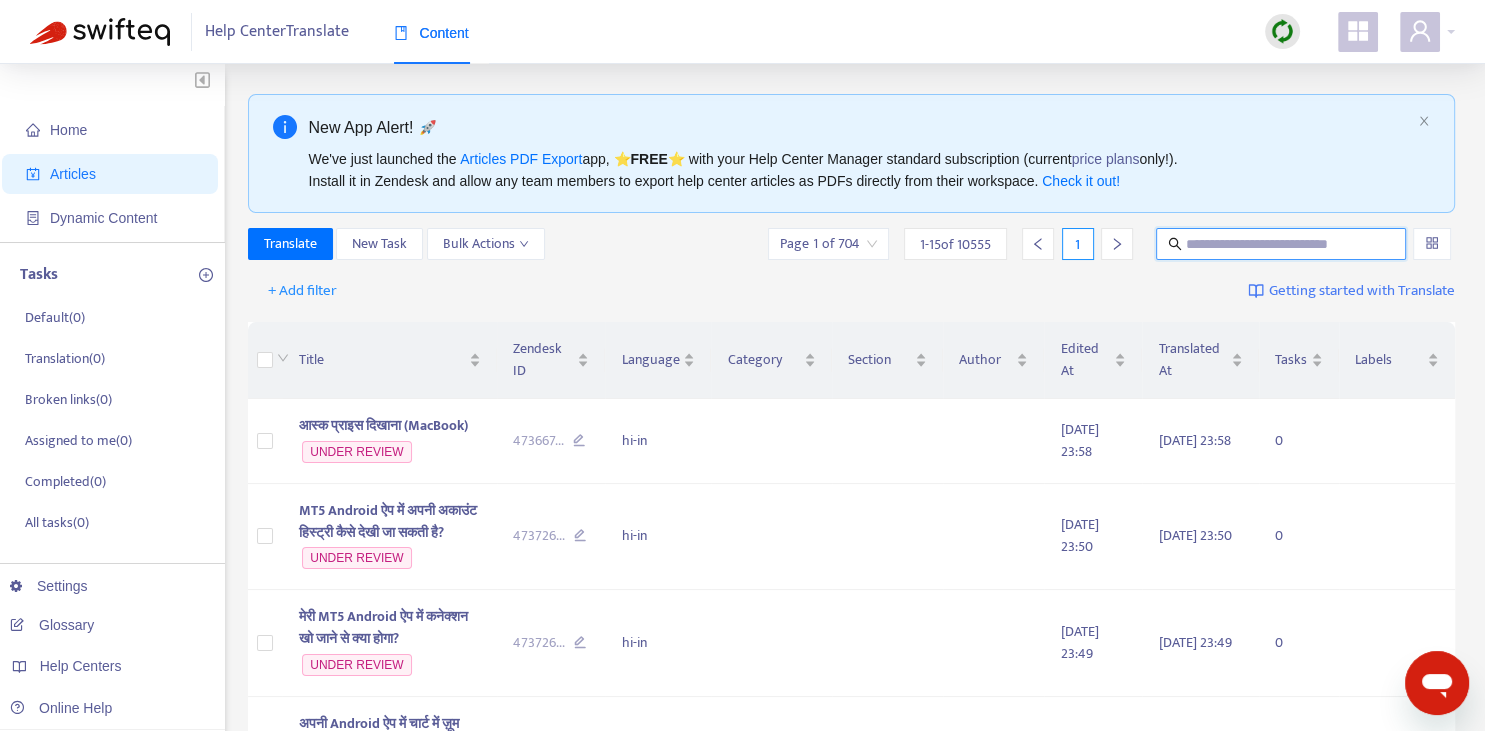 paste on "**********" 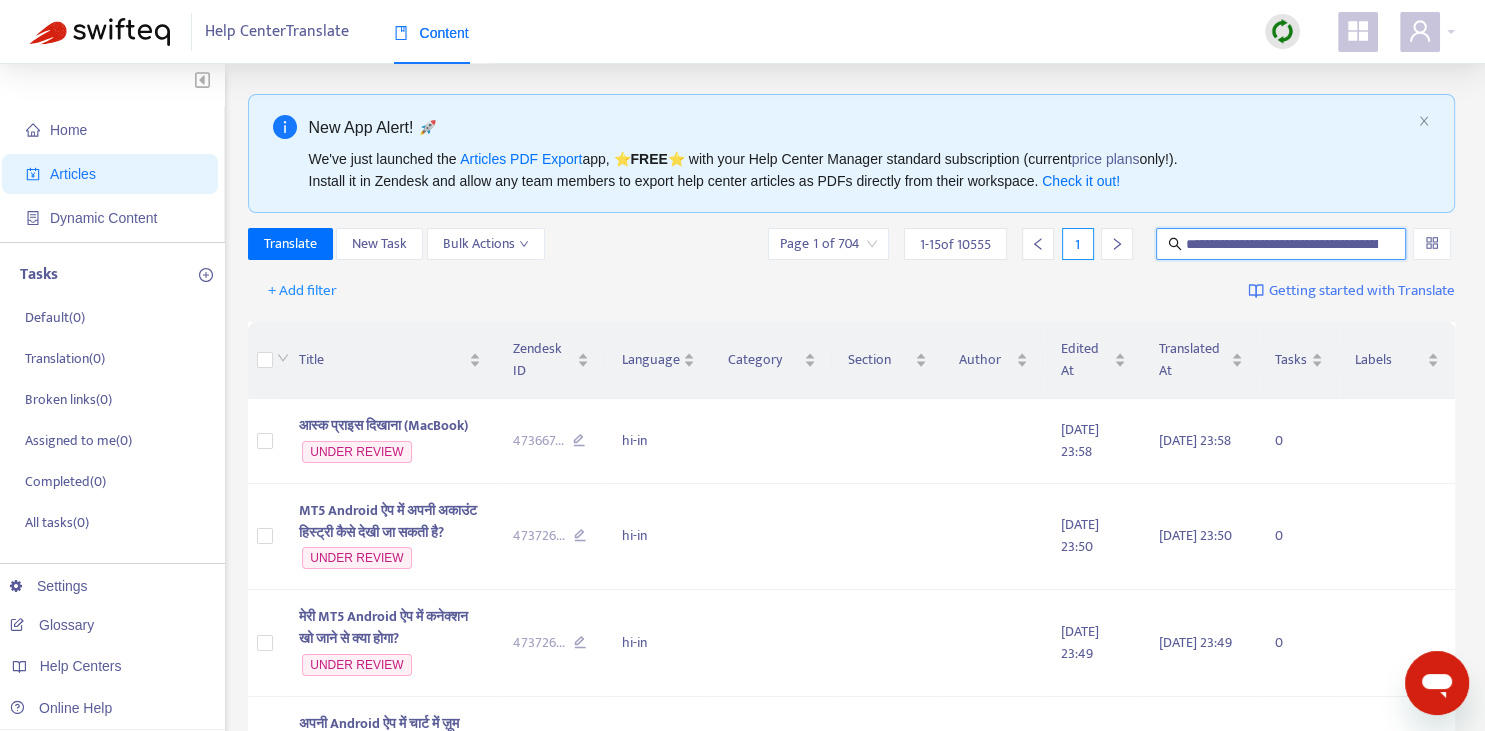 scroll, scrollTop: 0, scrollLeft: 120, axis: horizontal 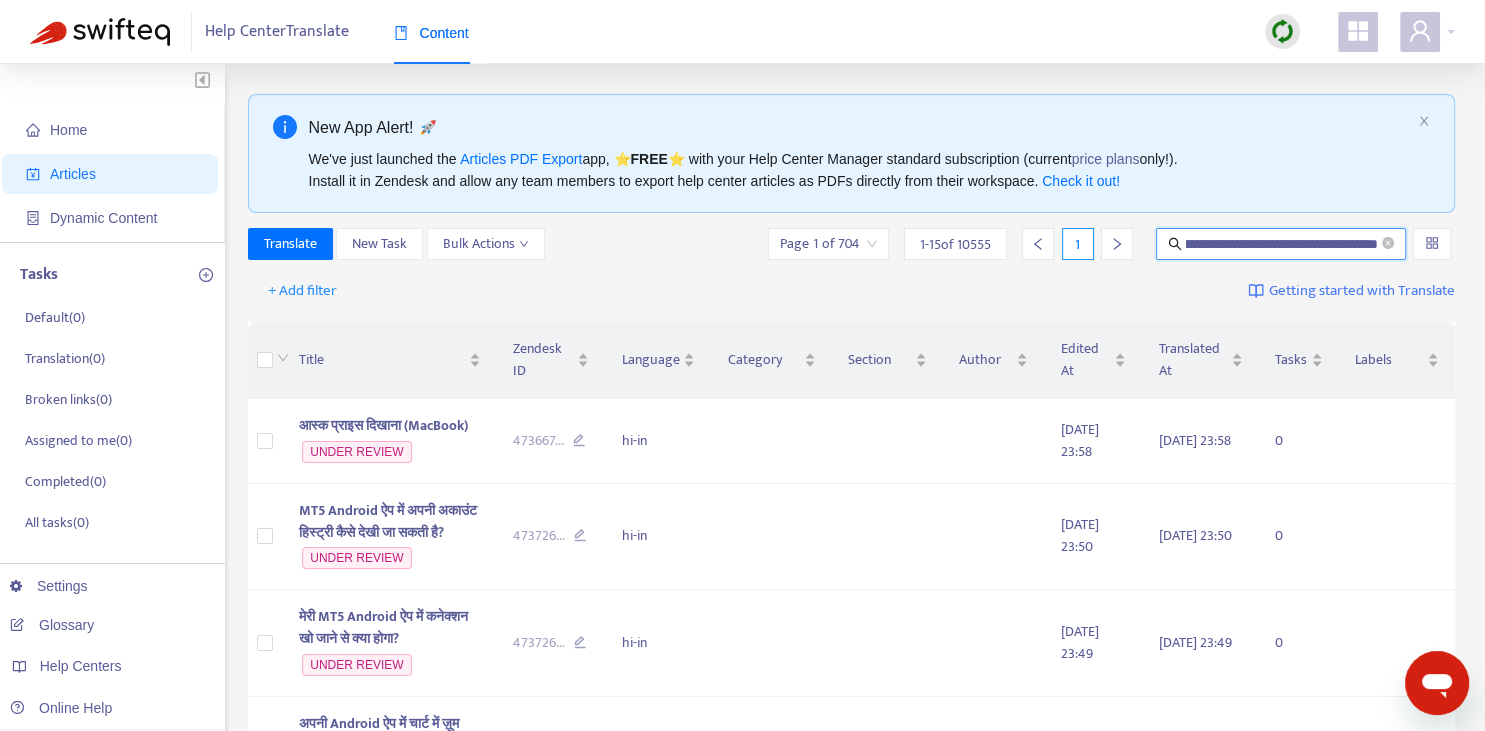 type on "**********" 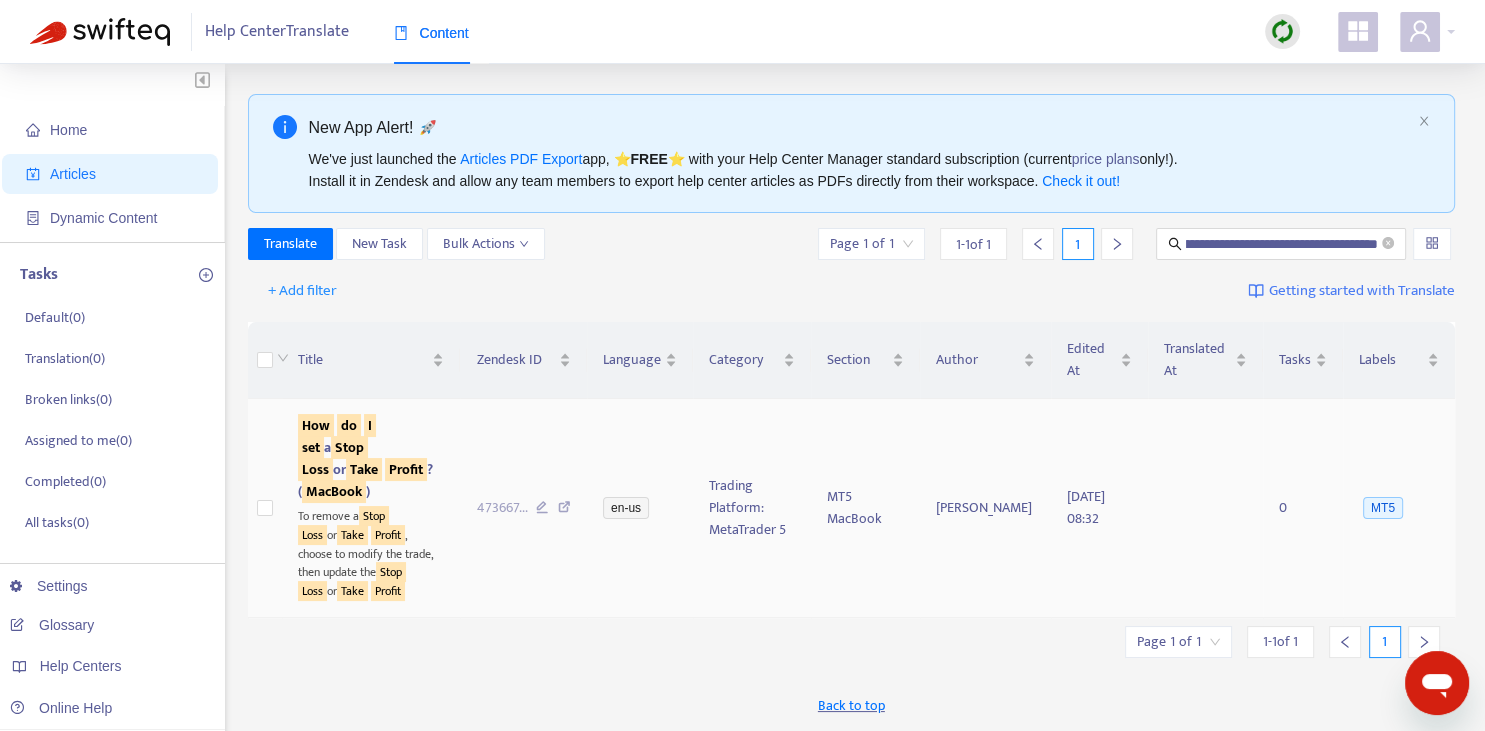 click on "How   do   I   set  a  Stop   Loss  or  Take   Profit ? ( MacBook )" at bounding box center (365, 458) 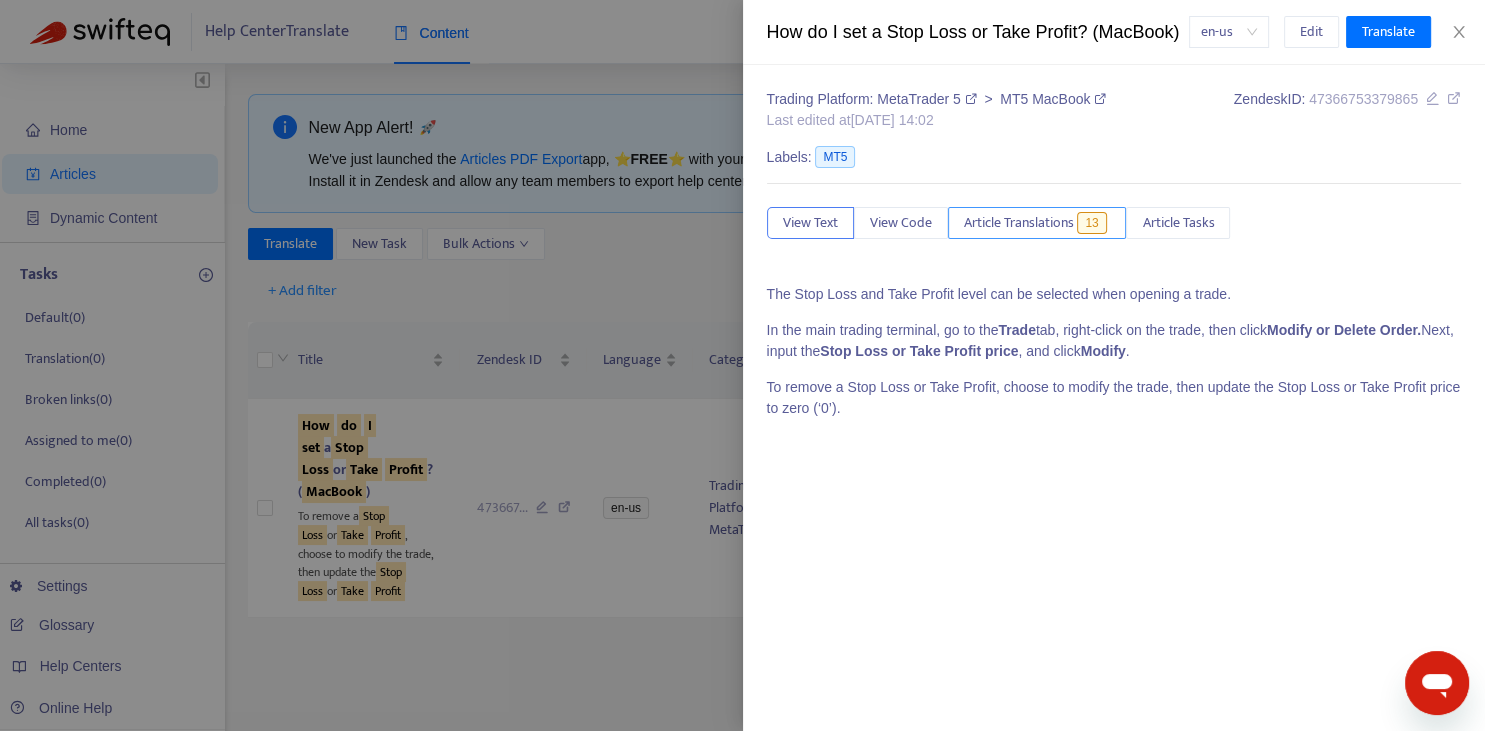 click on "Article Translations" at bounding box center (1019, 223) 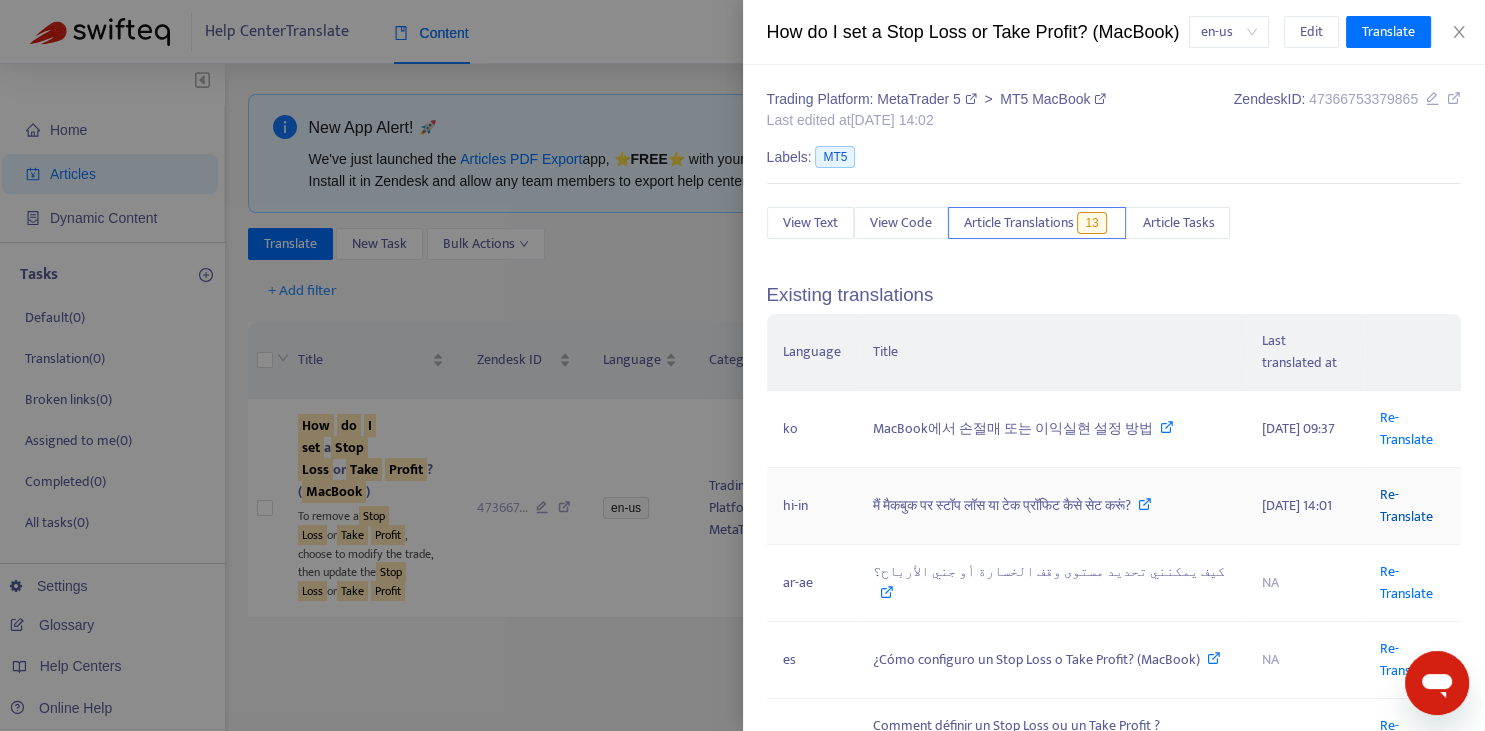 click on "Re-Translate" at bounding box center [1406, 505] 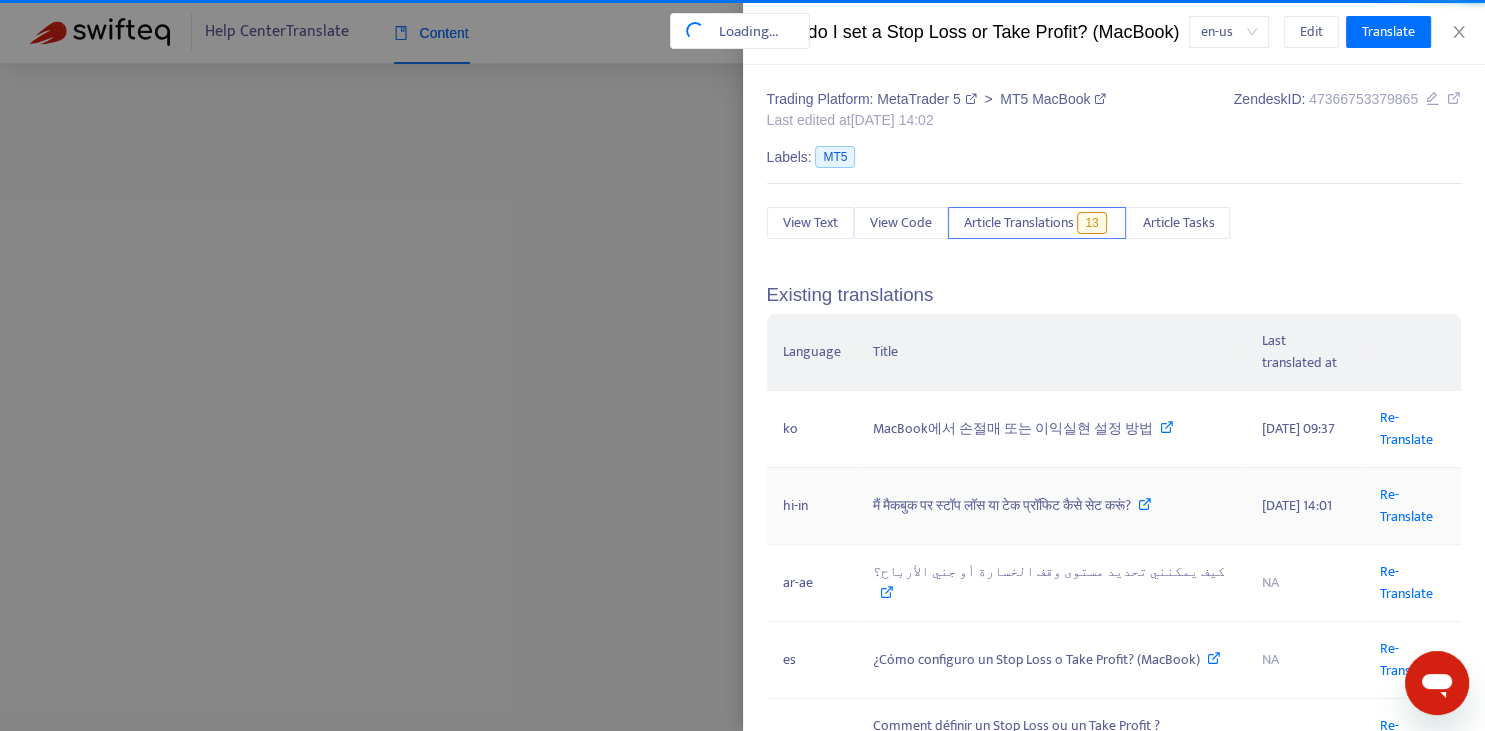 scroll, scrollTop: 0, scrollLeft: 120, axis: horizontal 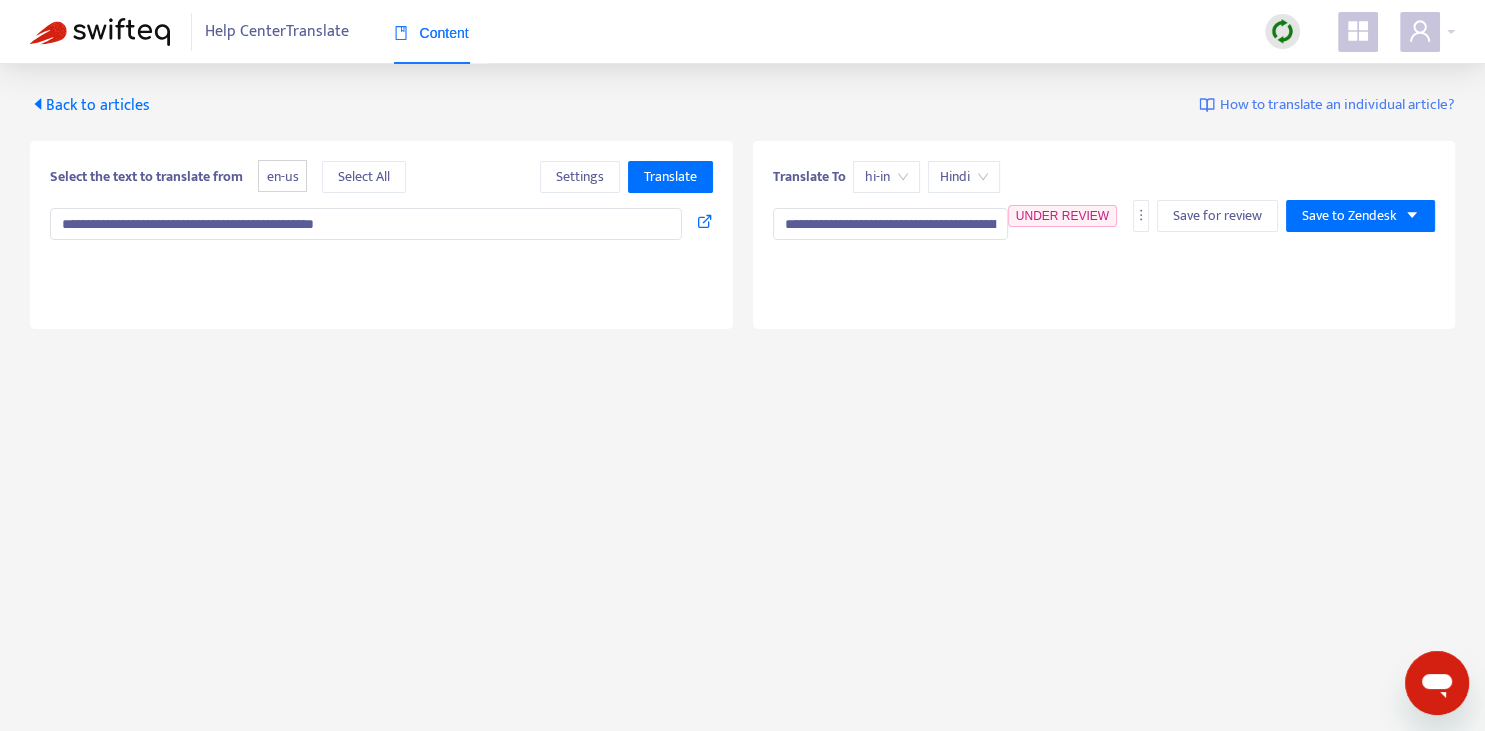 click at bounding box center (705, 221) 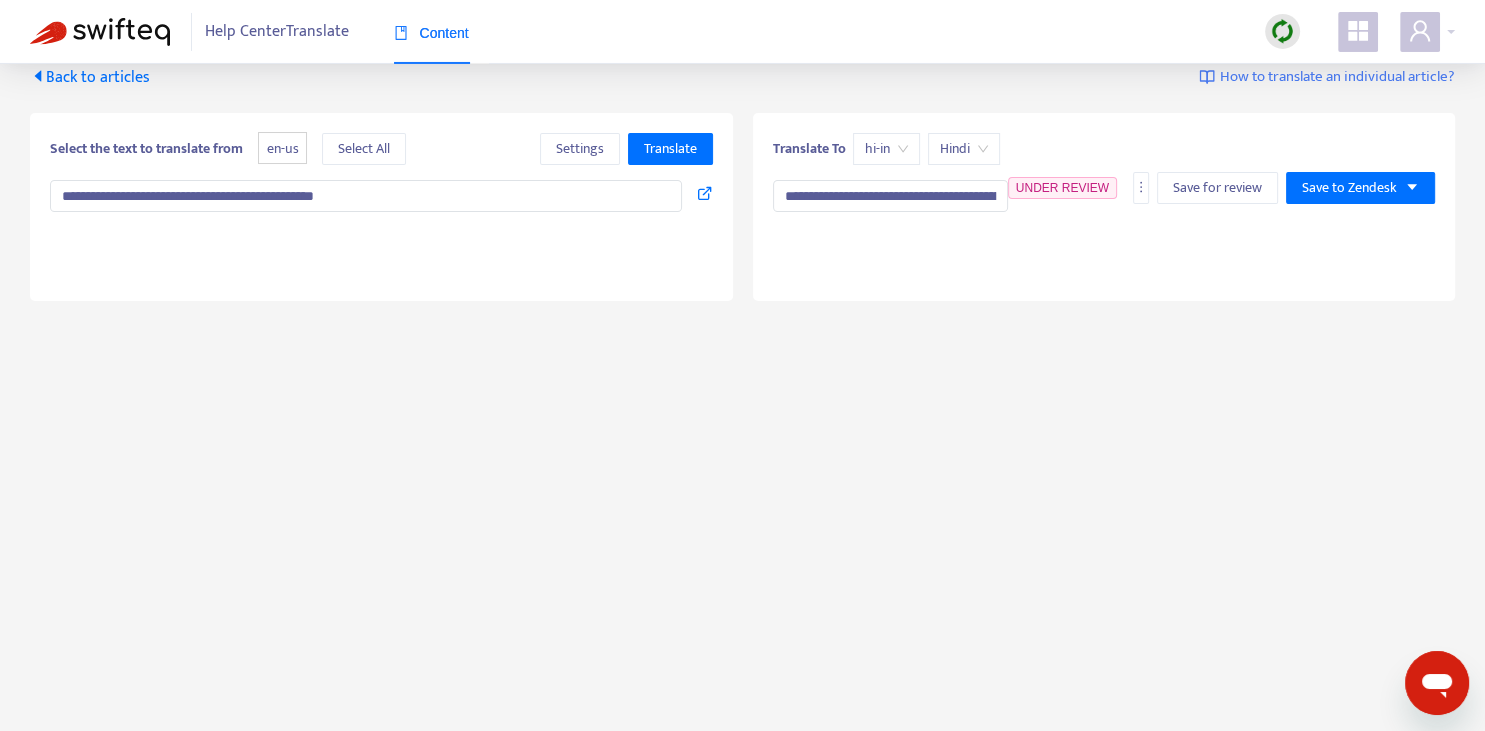 scroll, scrollTop: 64, scrollLeft: 0, axis: vertical 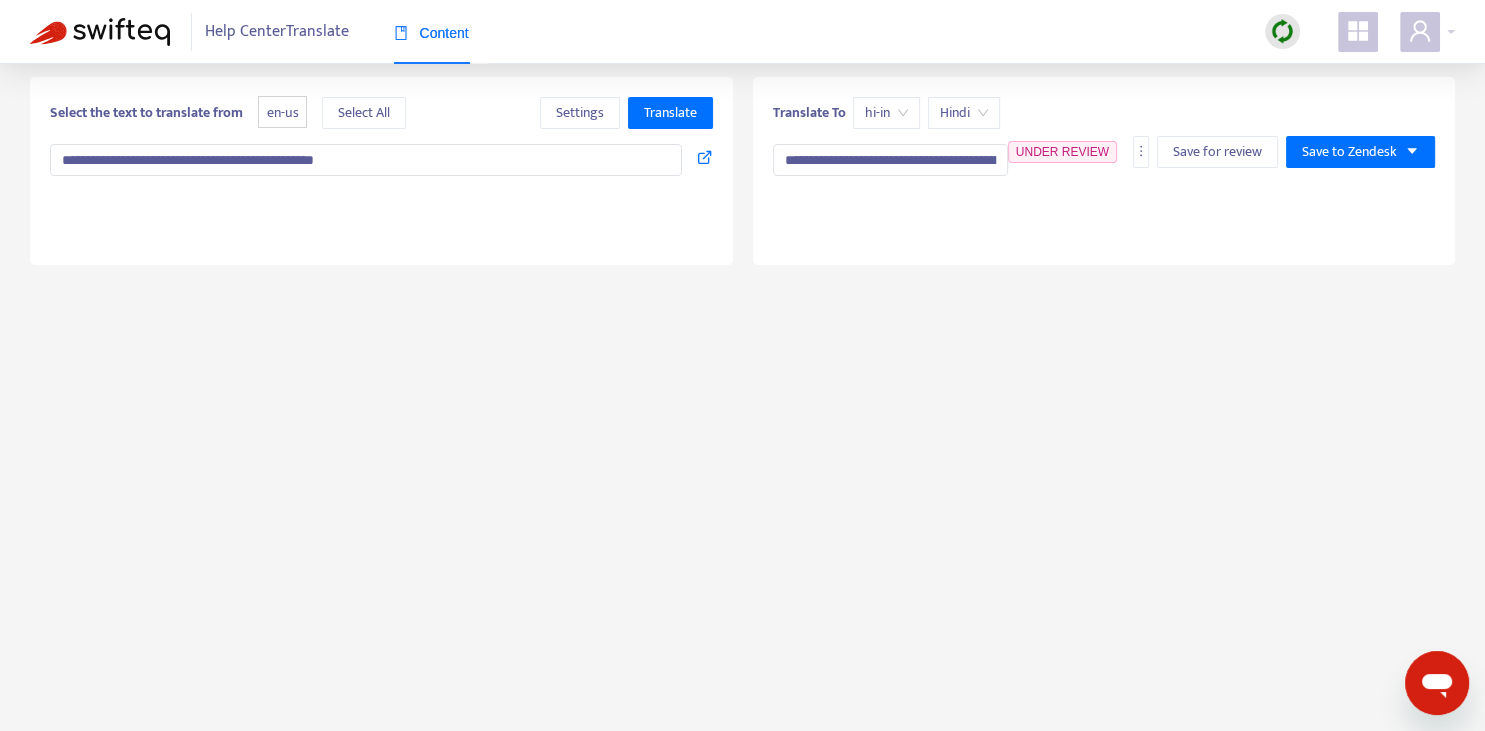 click on "**********" at bounding box center [1104, 171] 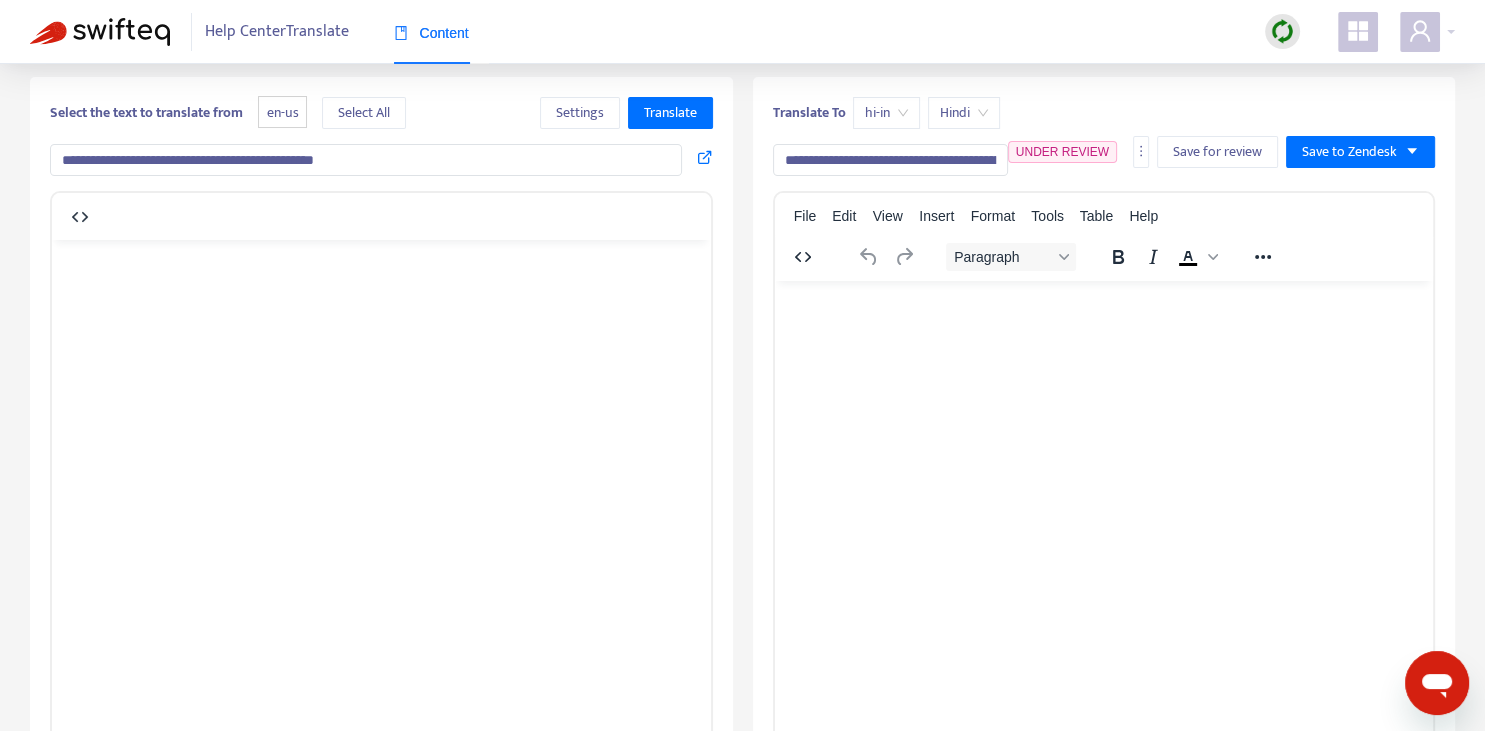 click on "Paragraph To open the popup, press Shift+Enter" at bounding box center [1104, 256] 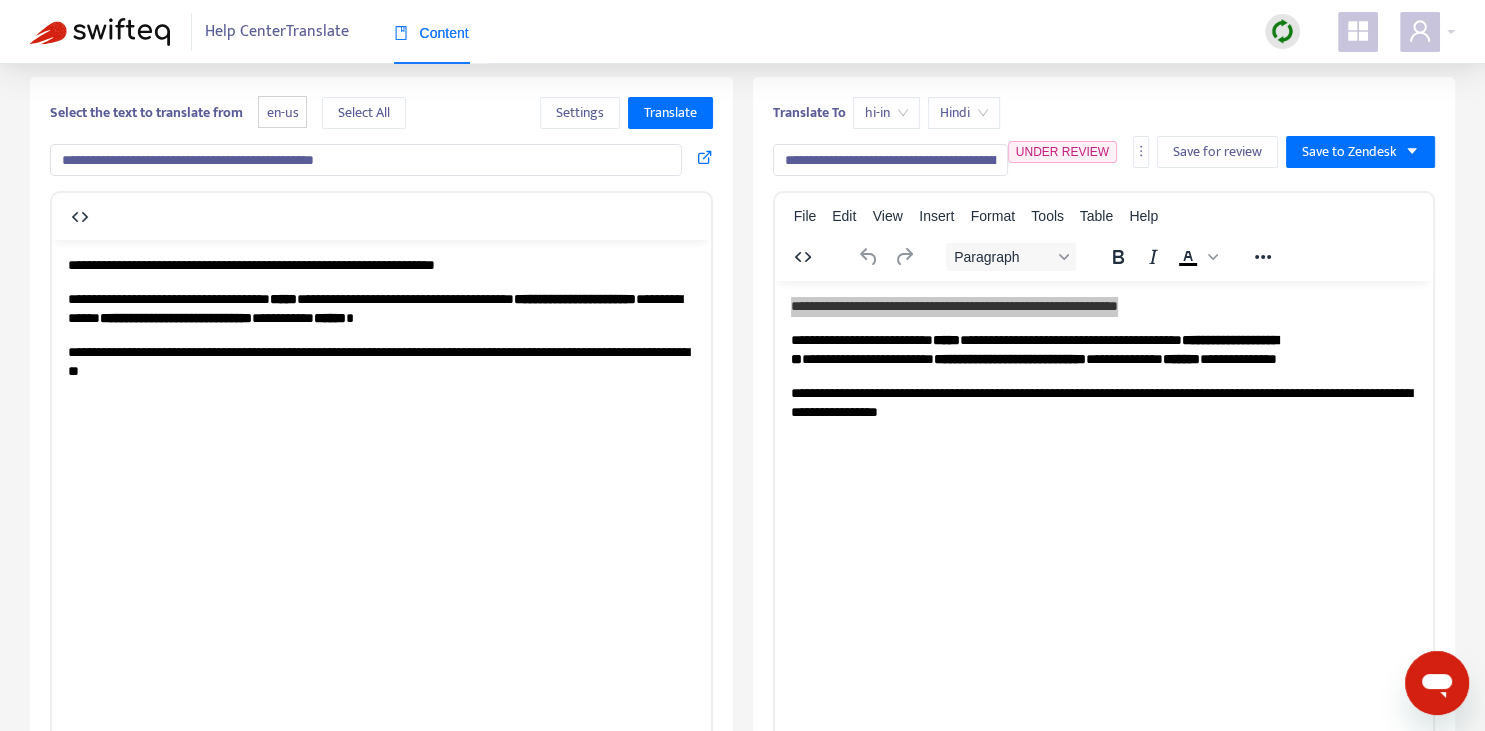 scroll, scrollTop: 0, scrollLeft: 0, axis: both 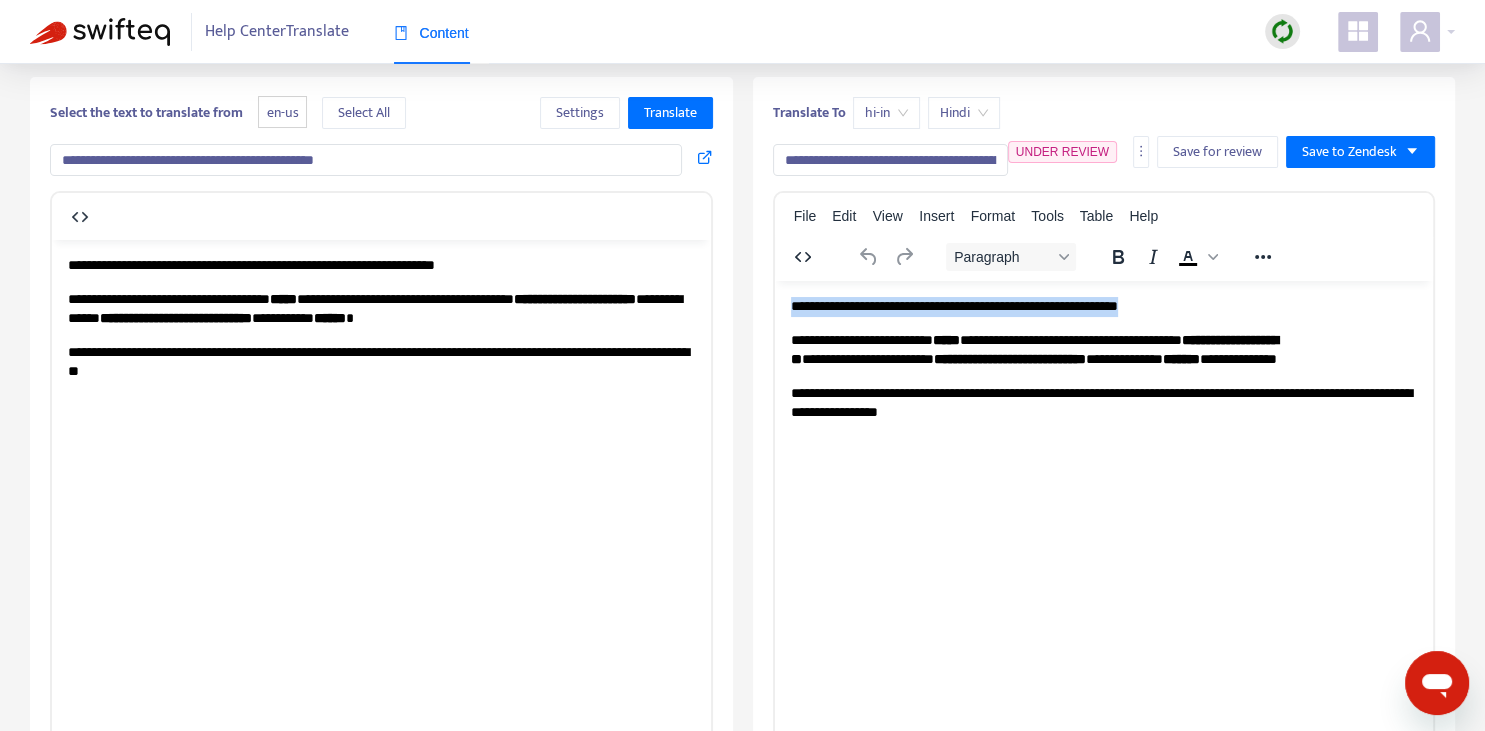 click on "**********" at bounding box center (953, 305) 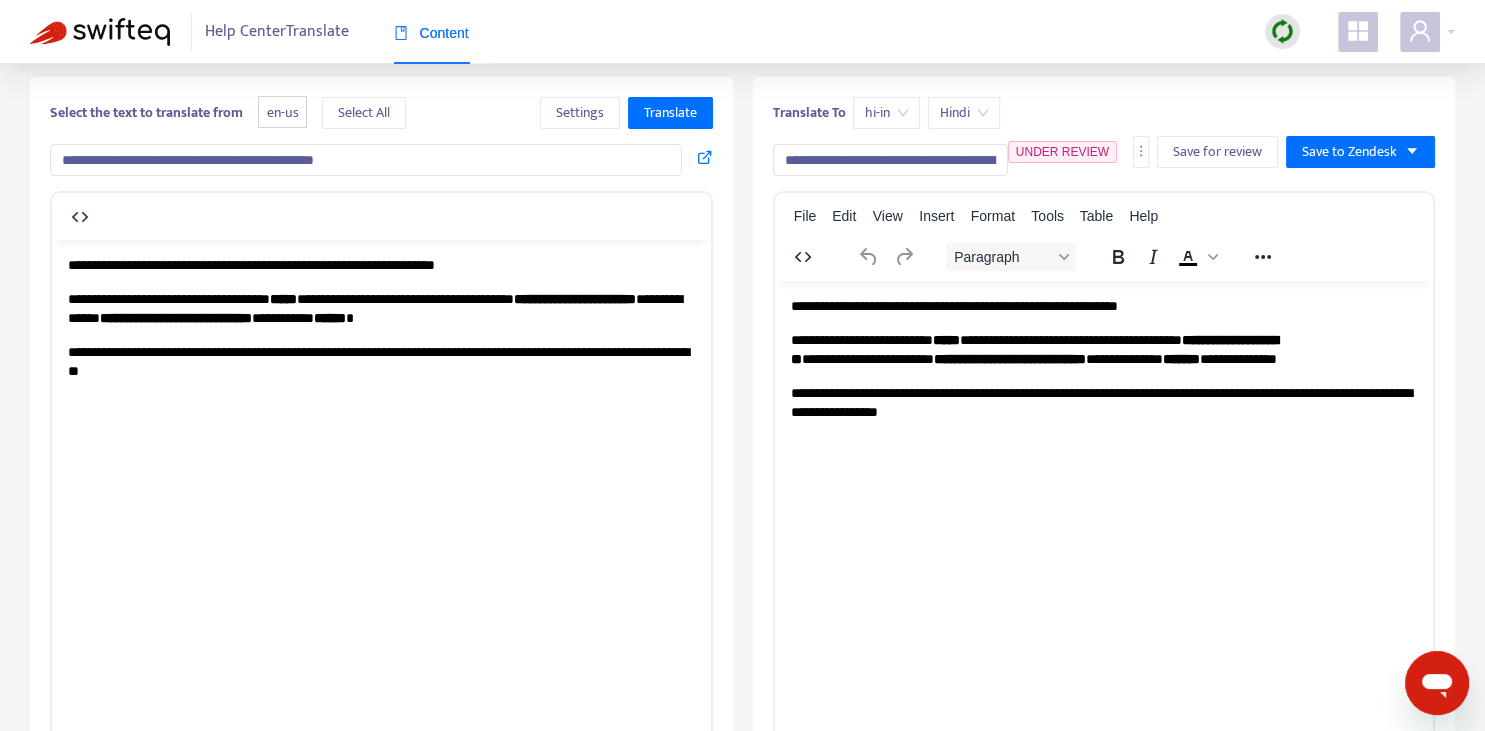 click on "**********" at bounding box center (1100, 402) 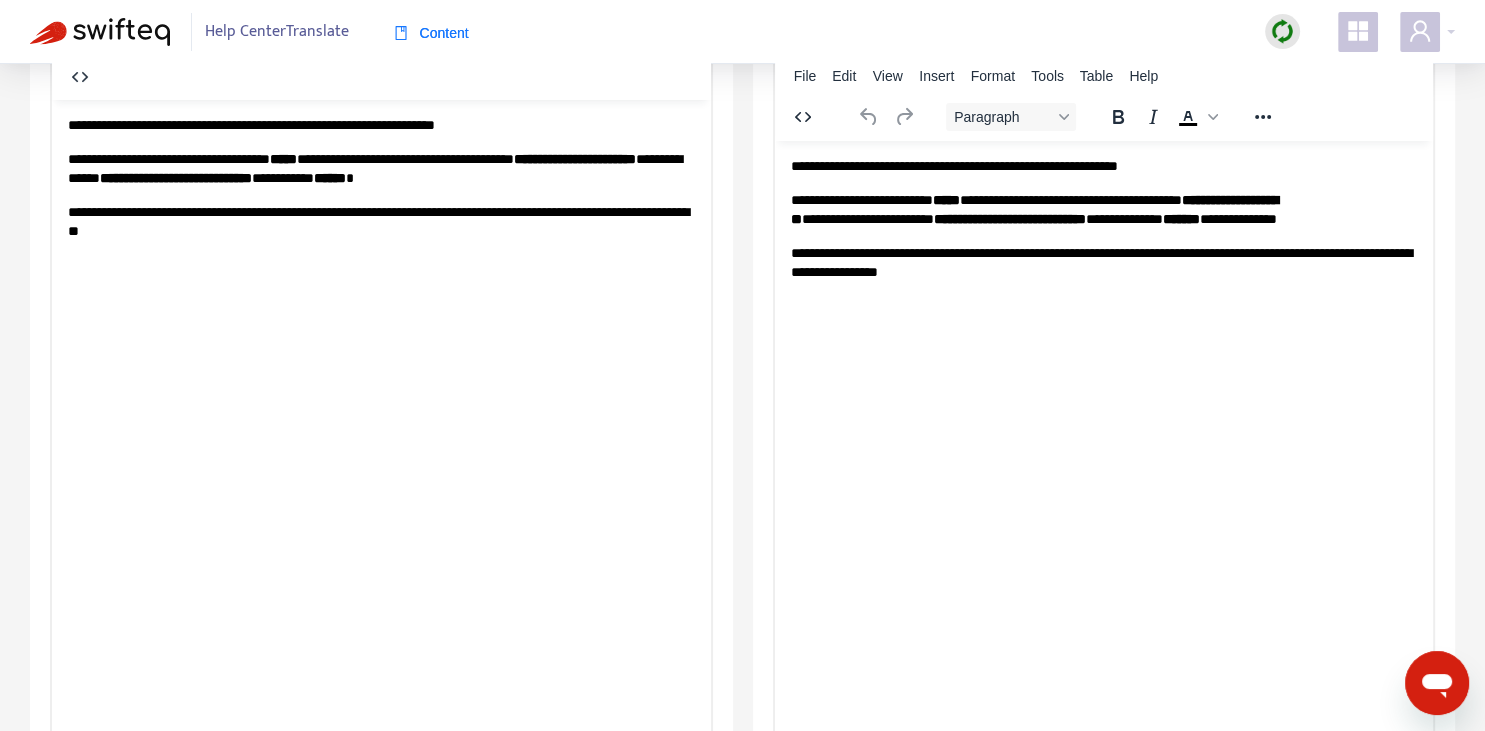 scroll, scrollTop: 343, scrollLeft: 0, axis: vertical 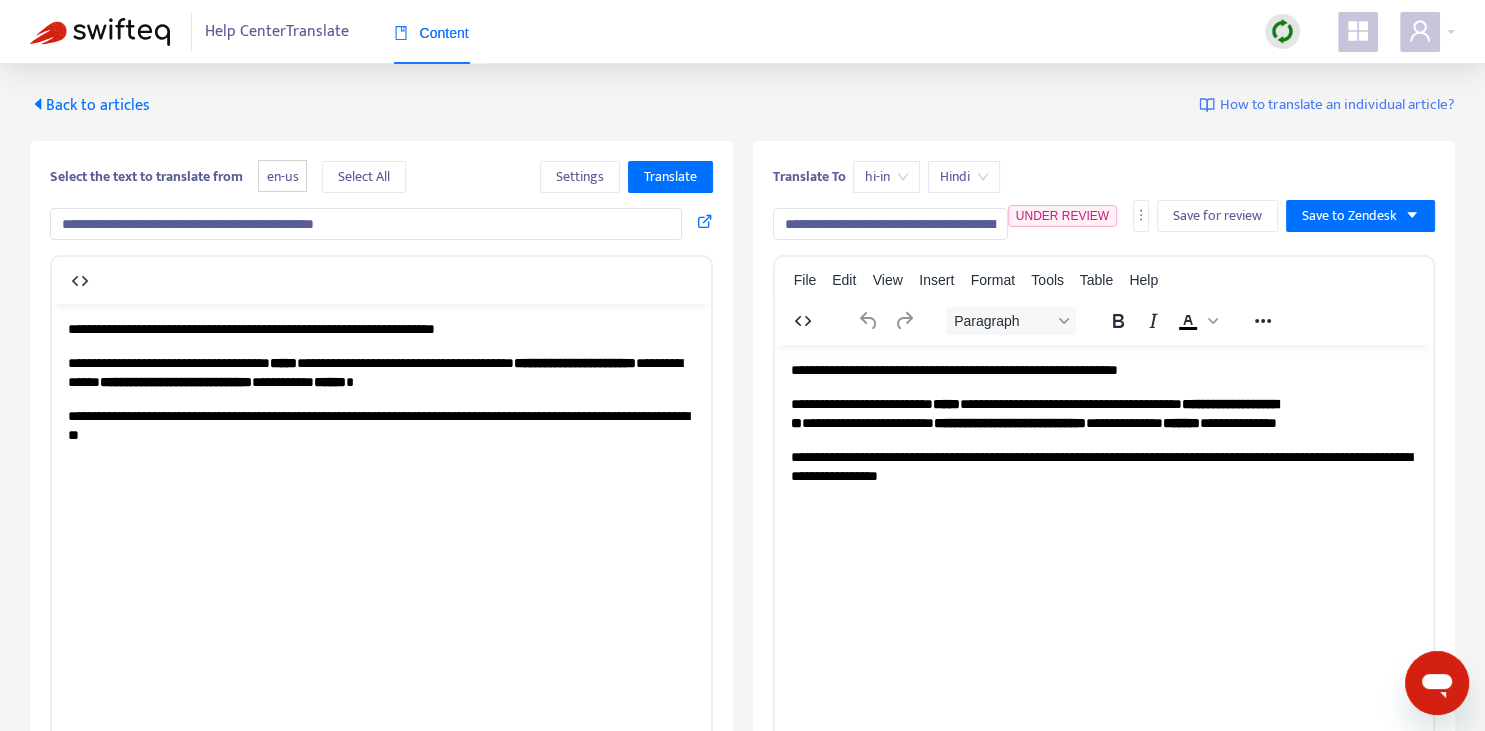 click on "**********" at bounding box center (890, 224) 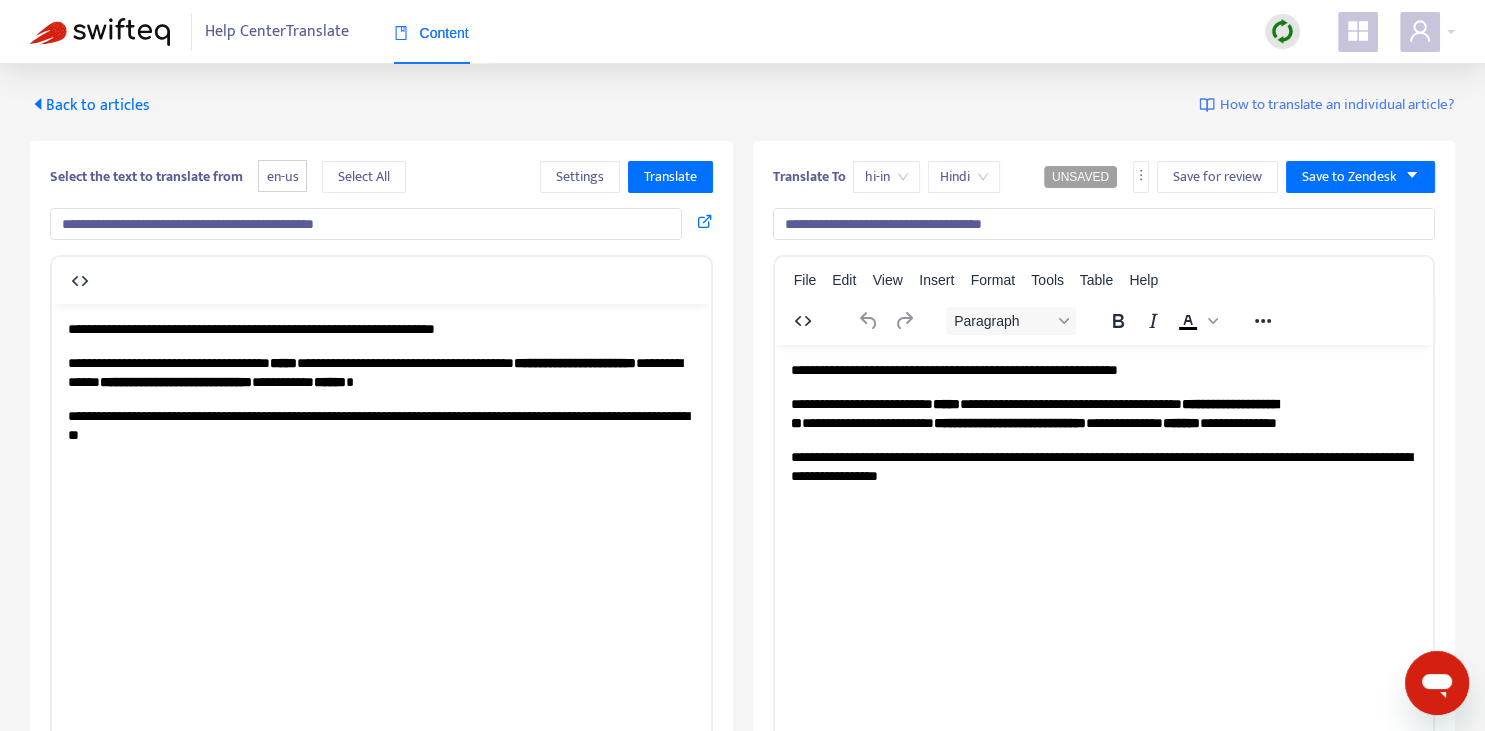 drag, startPoint x: 893, startPoint y: 223, endPoint x: 906, endPoint y: 224, distance: 13.038404 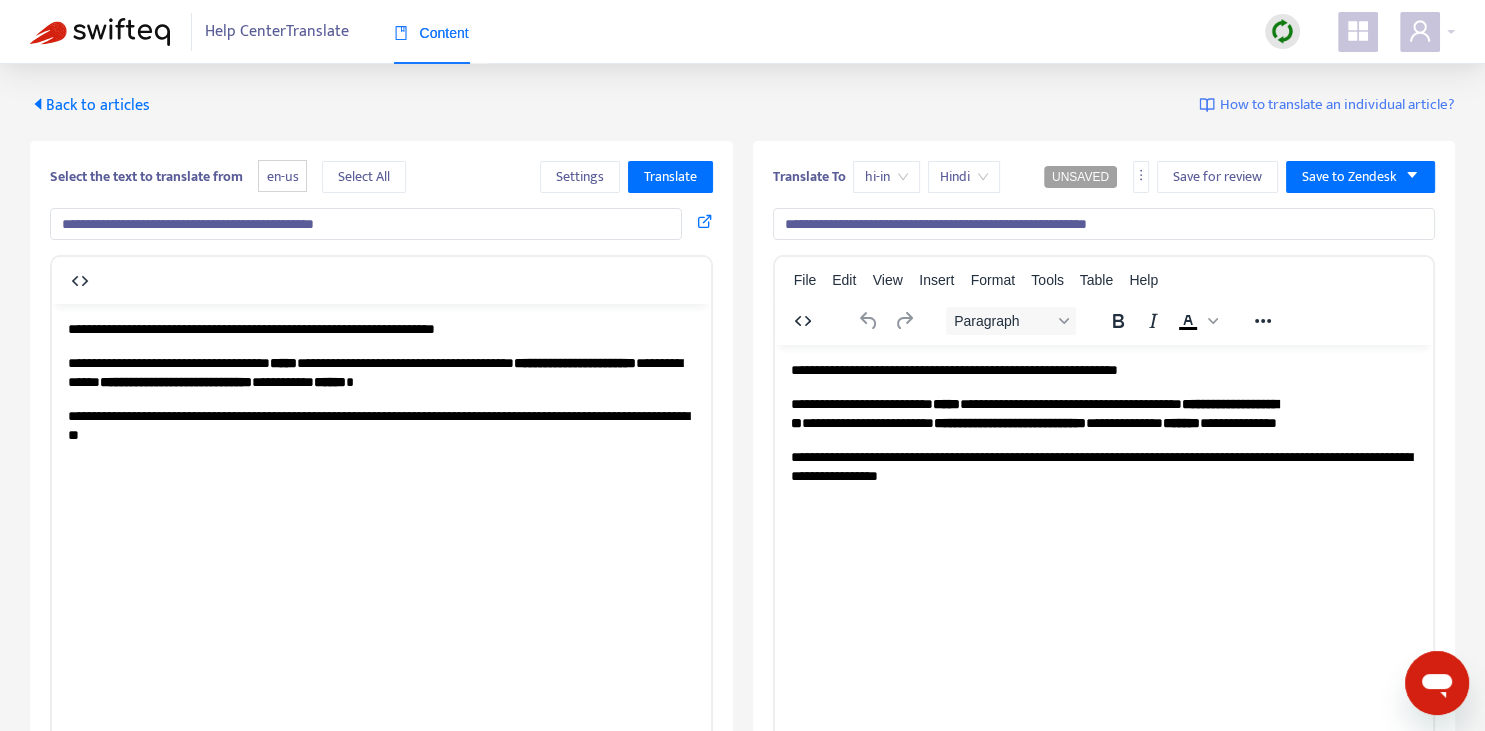 type on "**********" 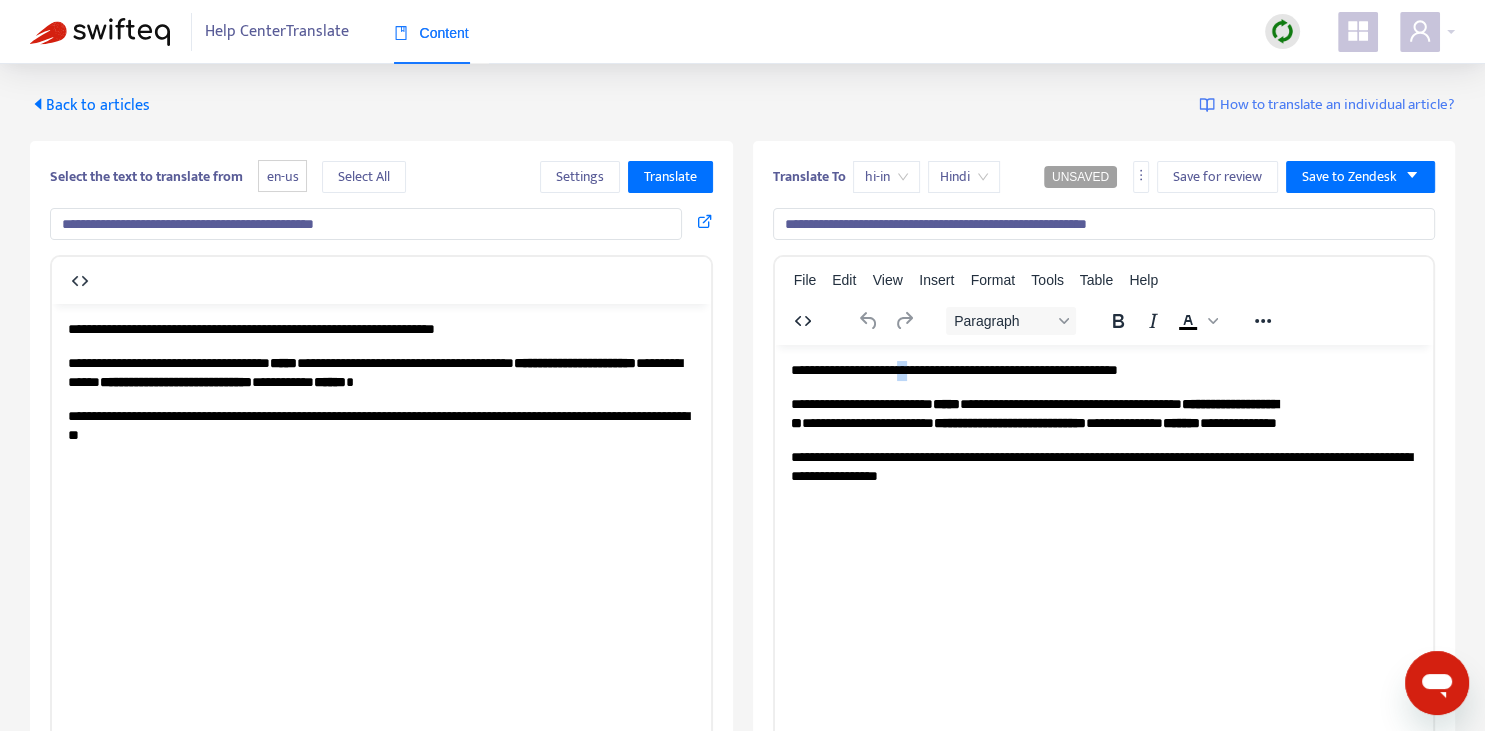type 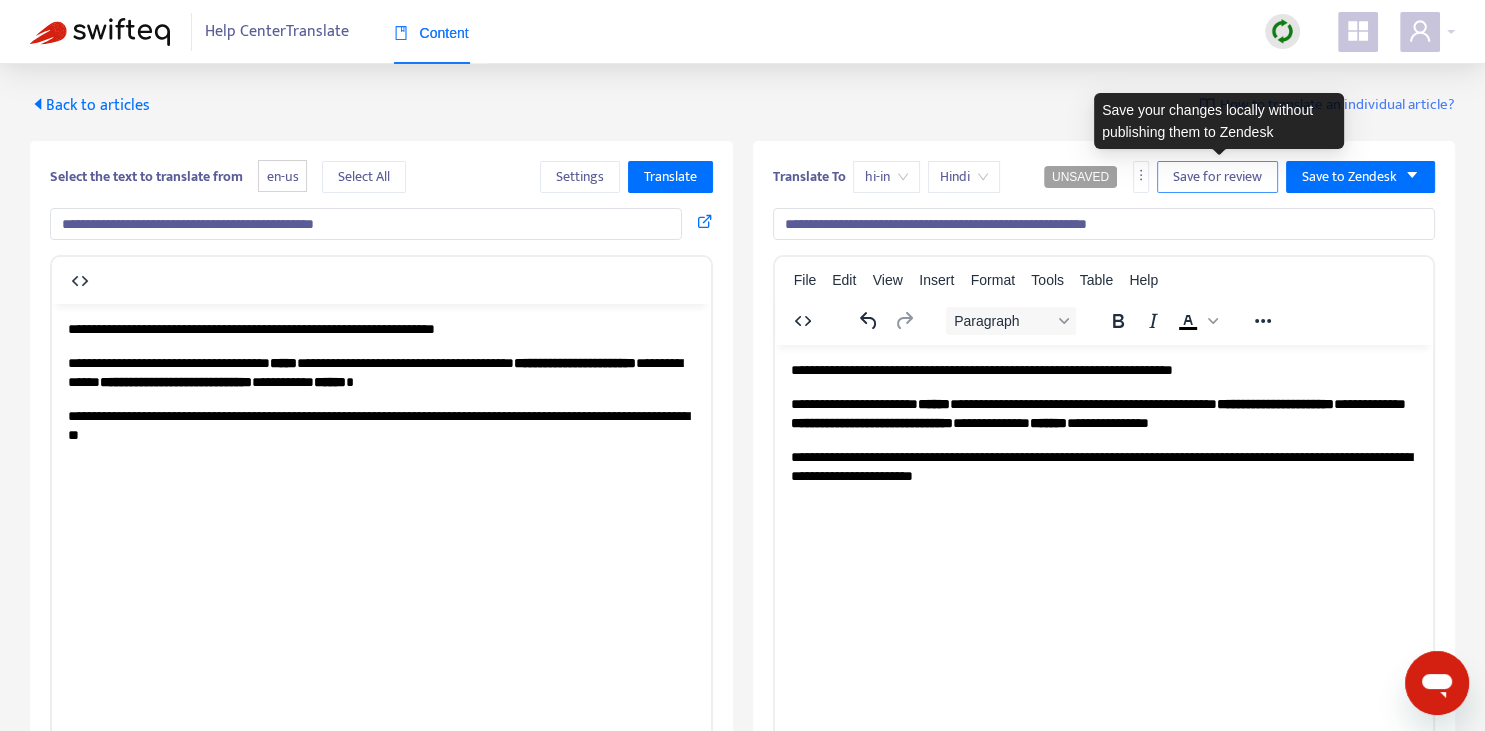 click on "Save for review" at bounding box center [1217, 177] 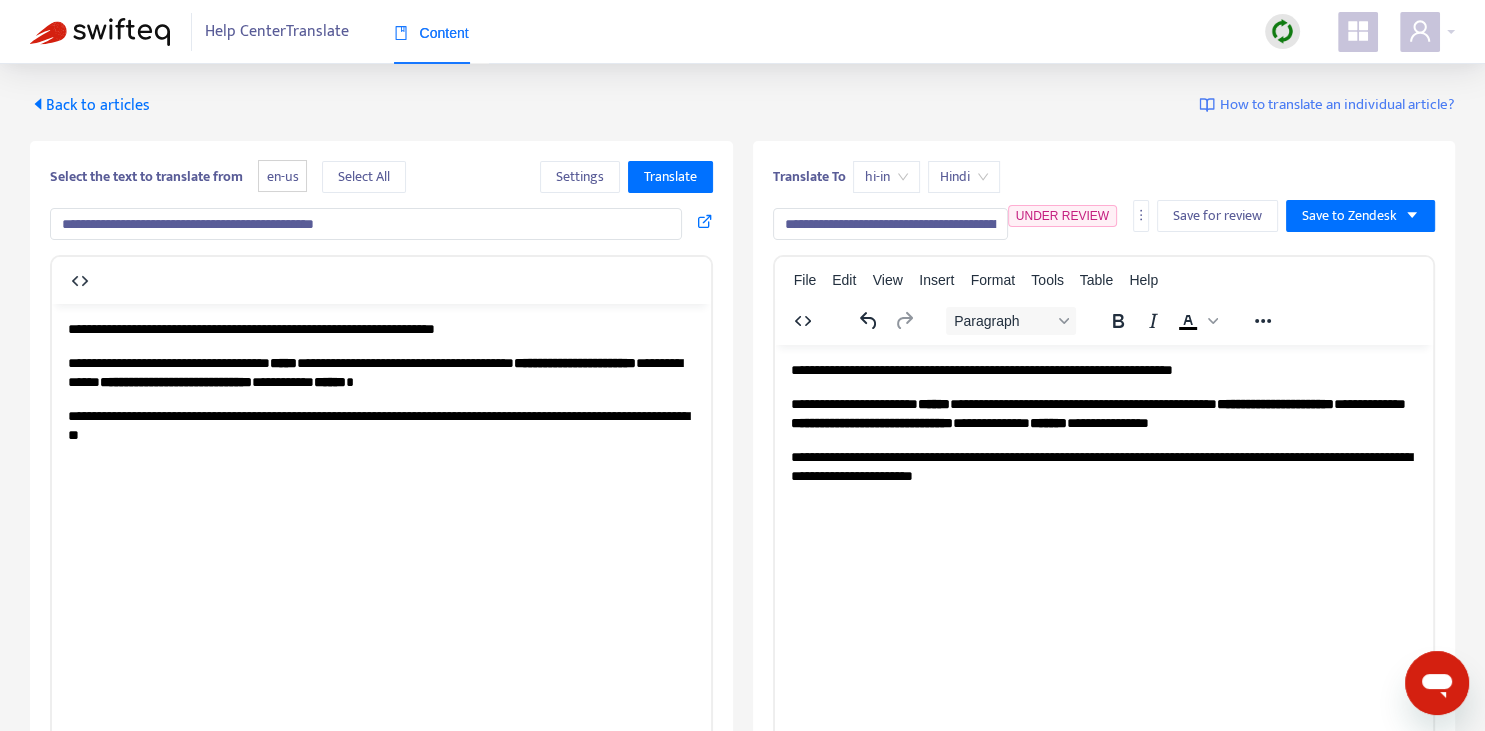 click on "Back to articles" at bounding box center [90, 105] 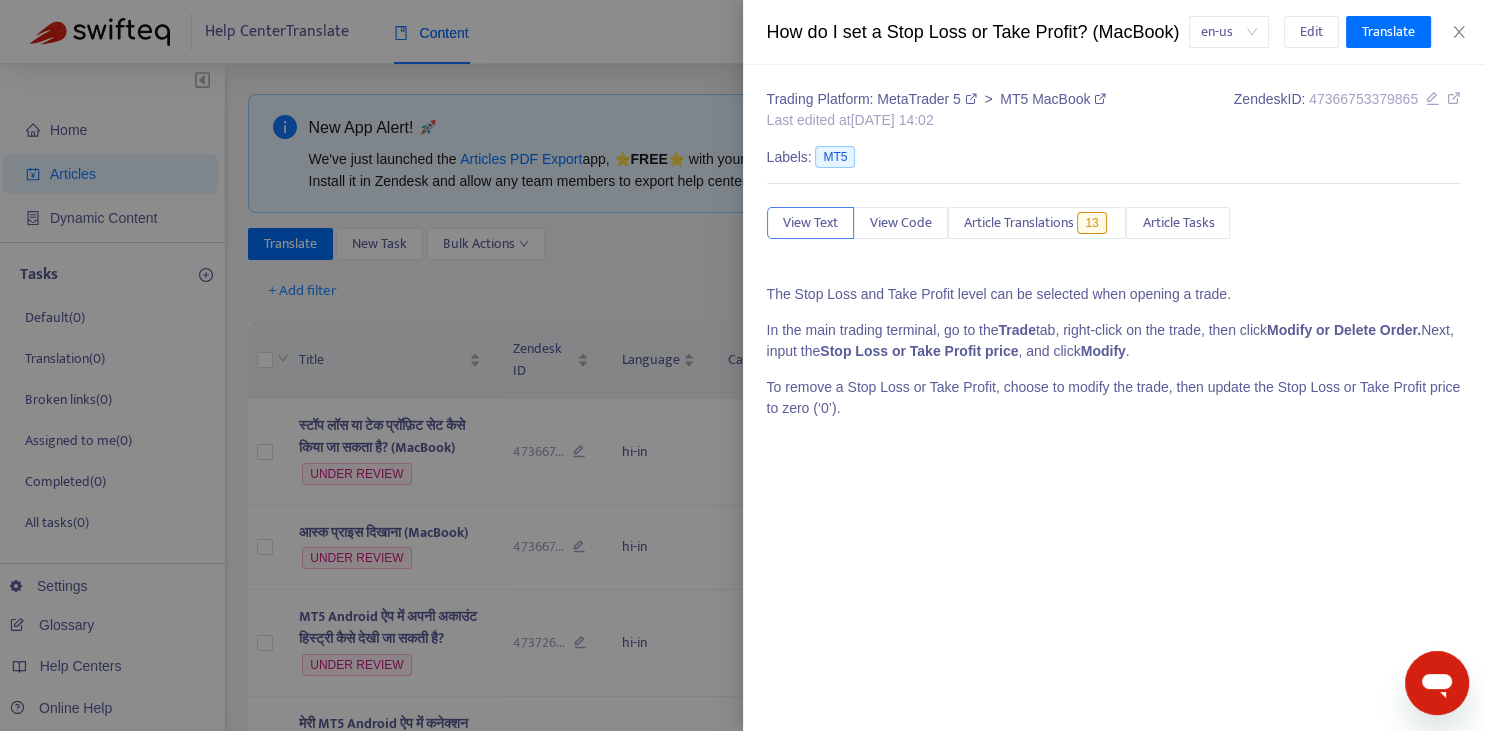 click at bounding box center (742, 365) 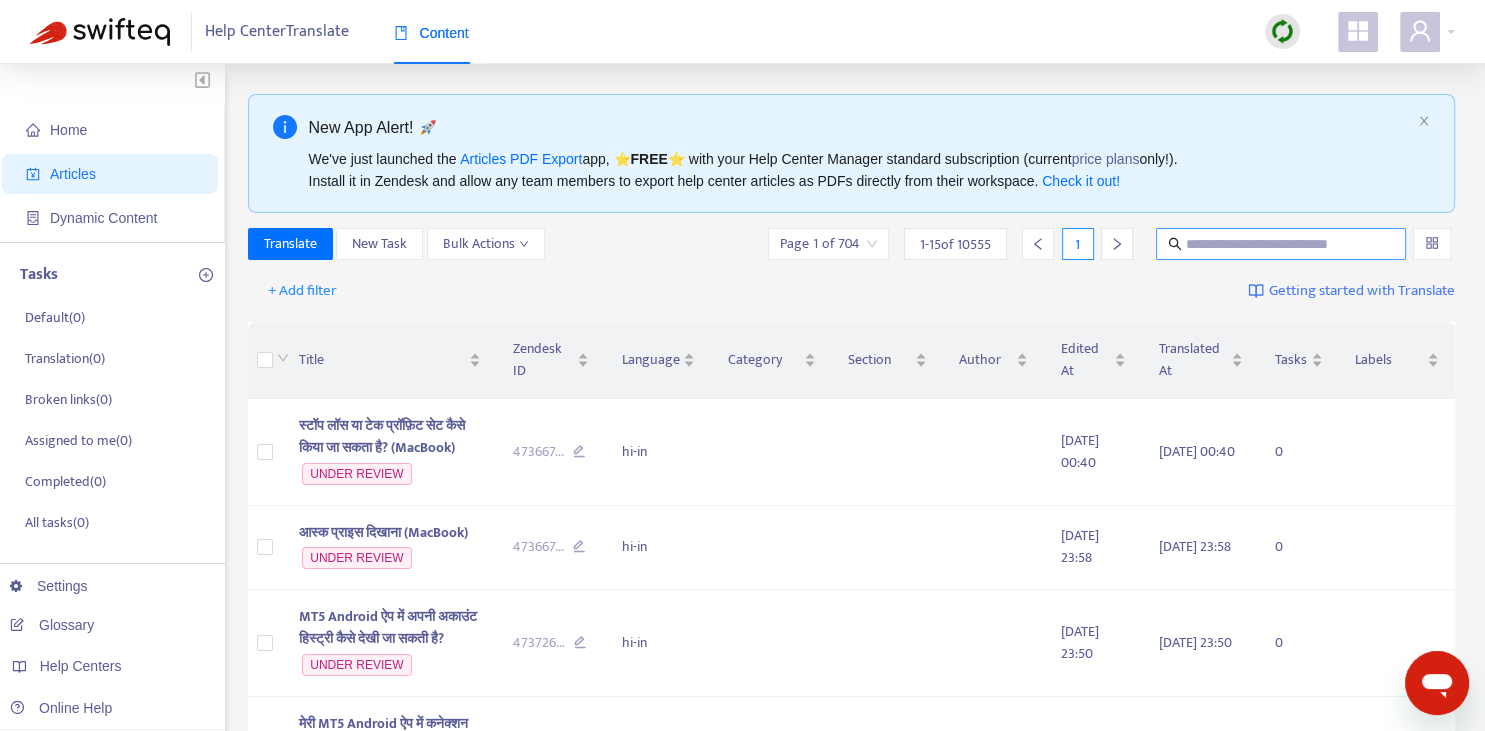 click at bounding box center (1282, 244) 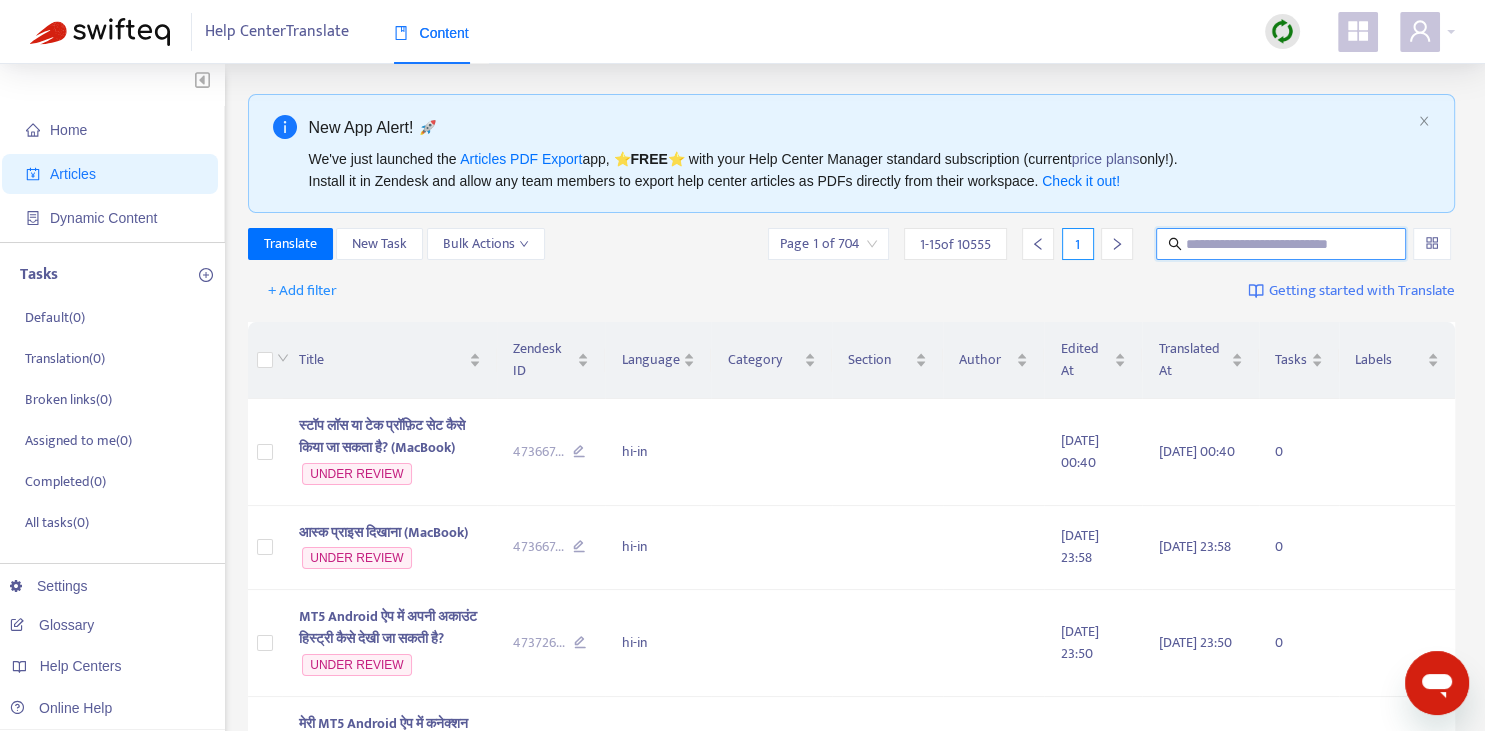 paste on "**********" 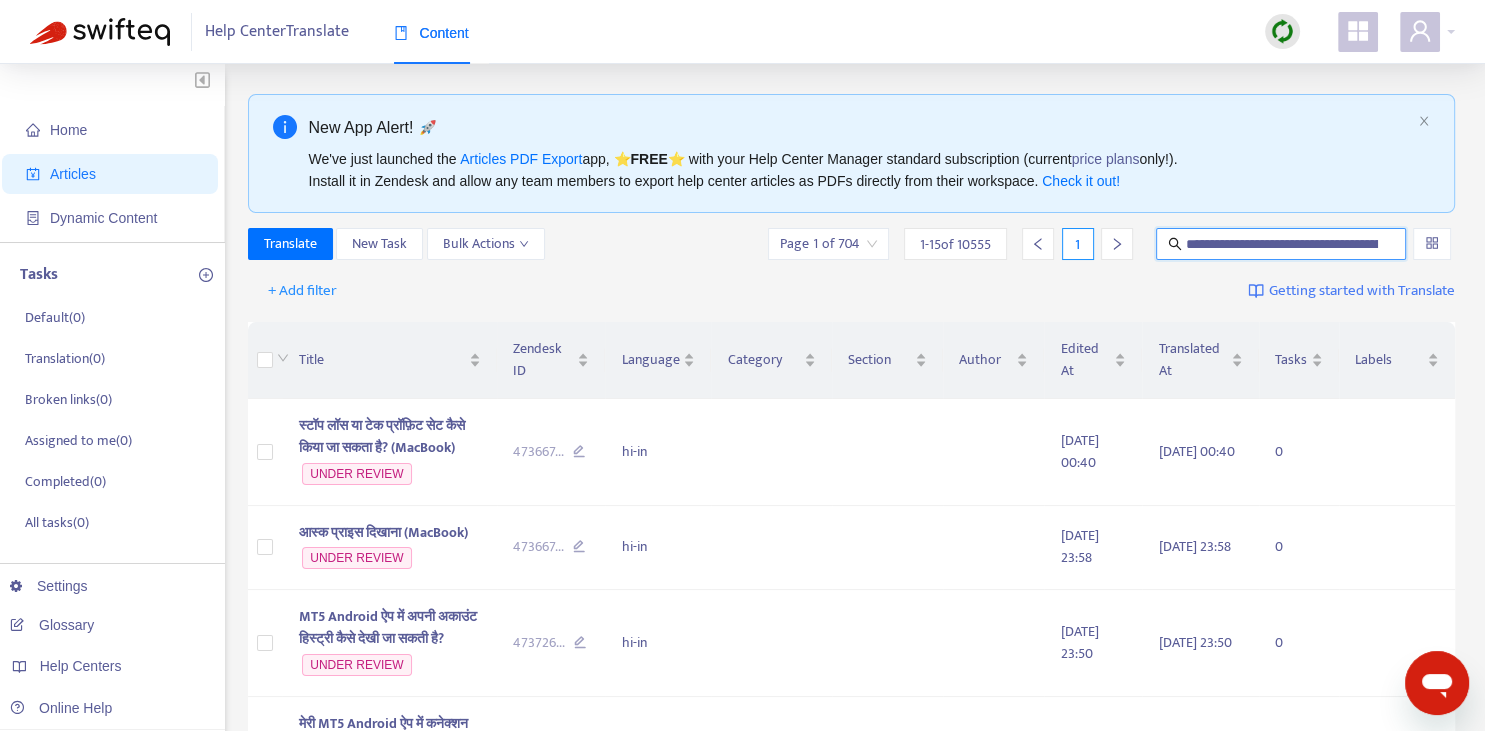 scroll, scrollTop: 0, scrollLeft: 112, axis: horizontal 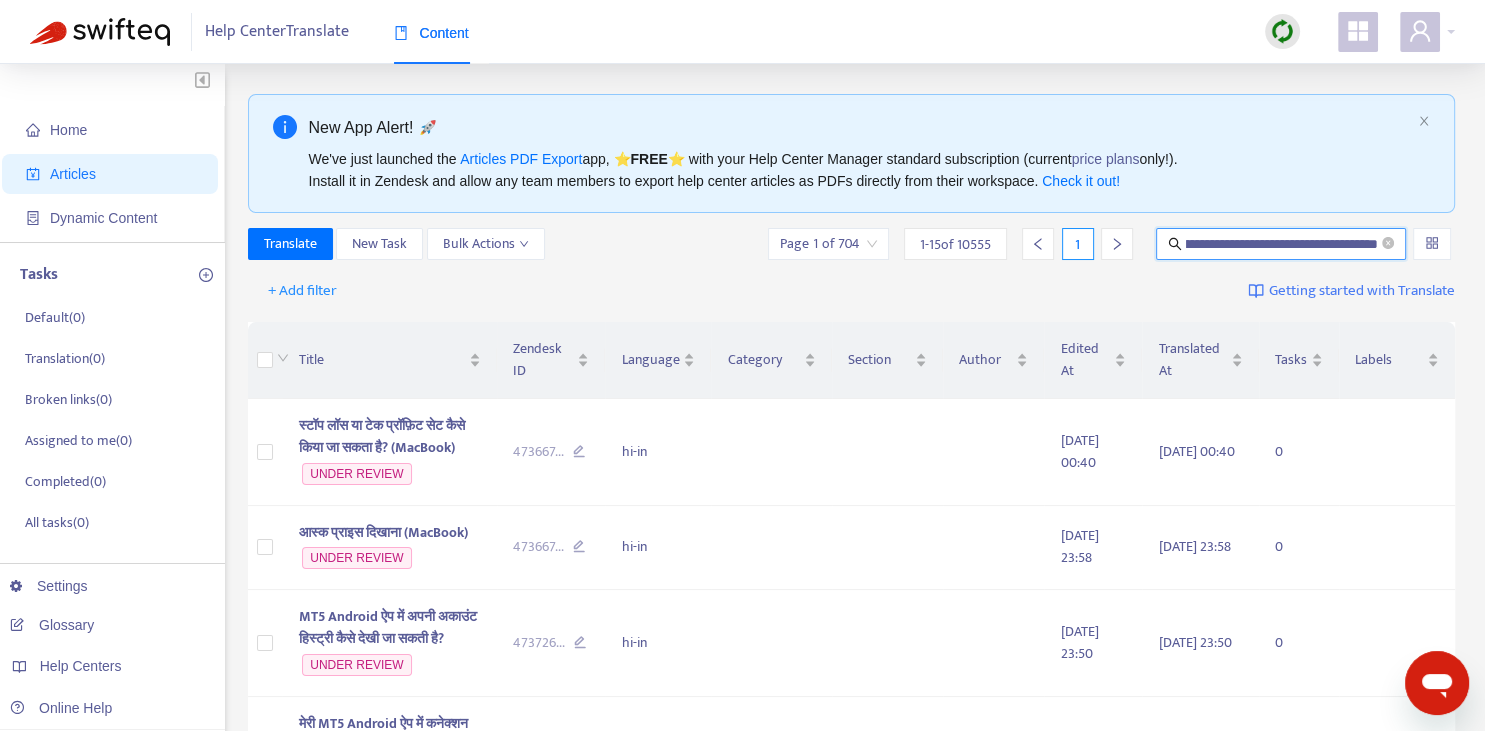 type on "**********" 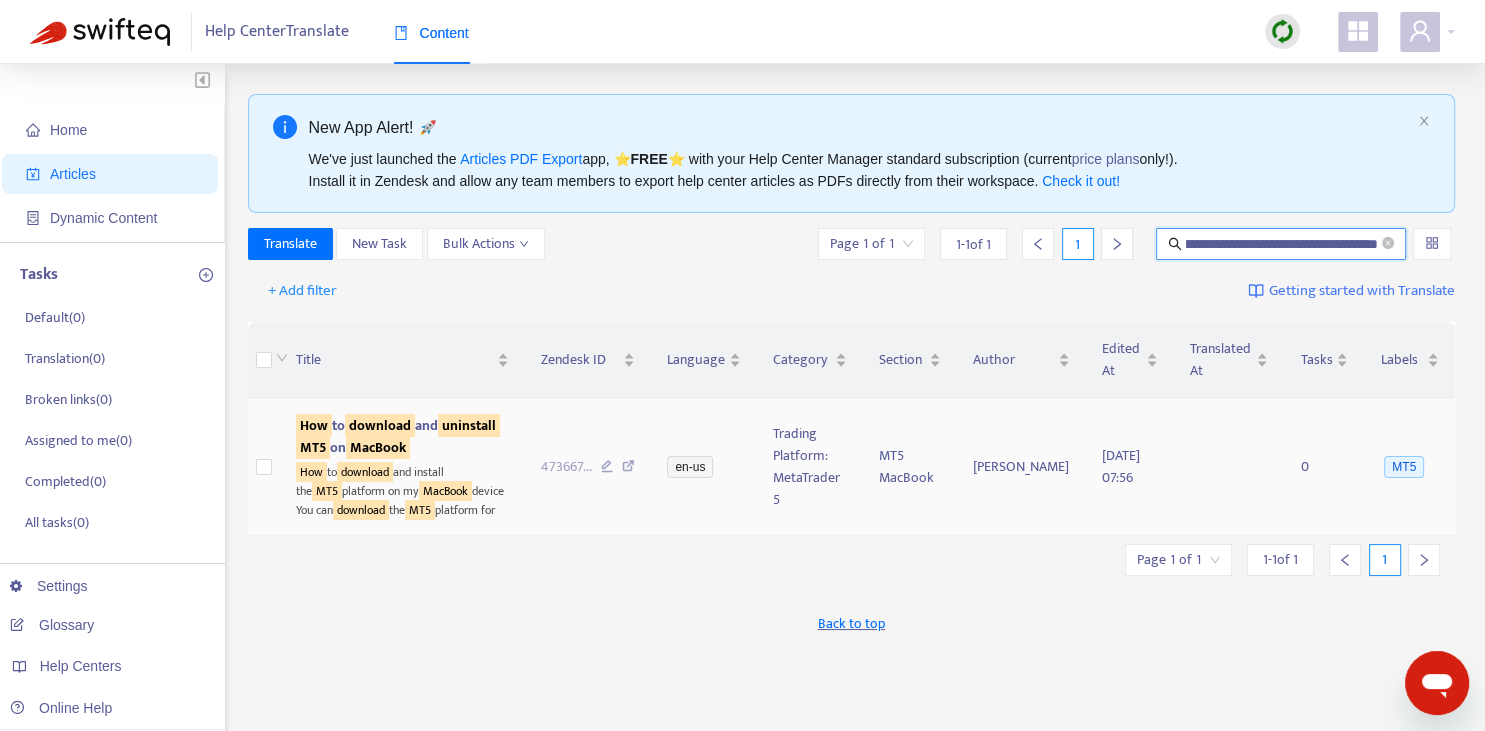 click on "download" at bounding box center [380, 425] 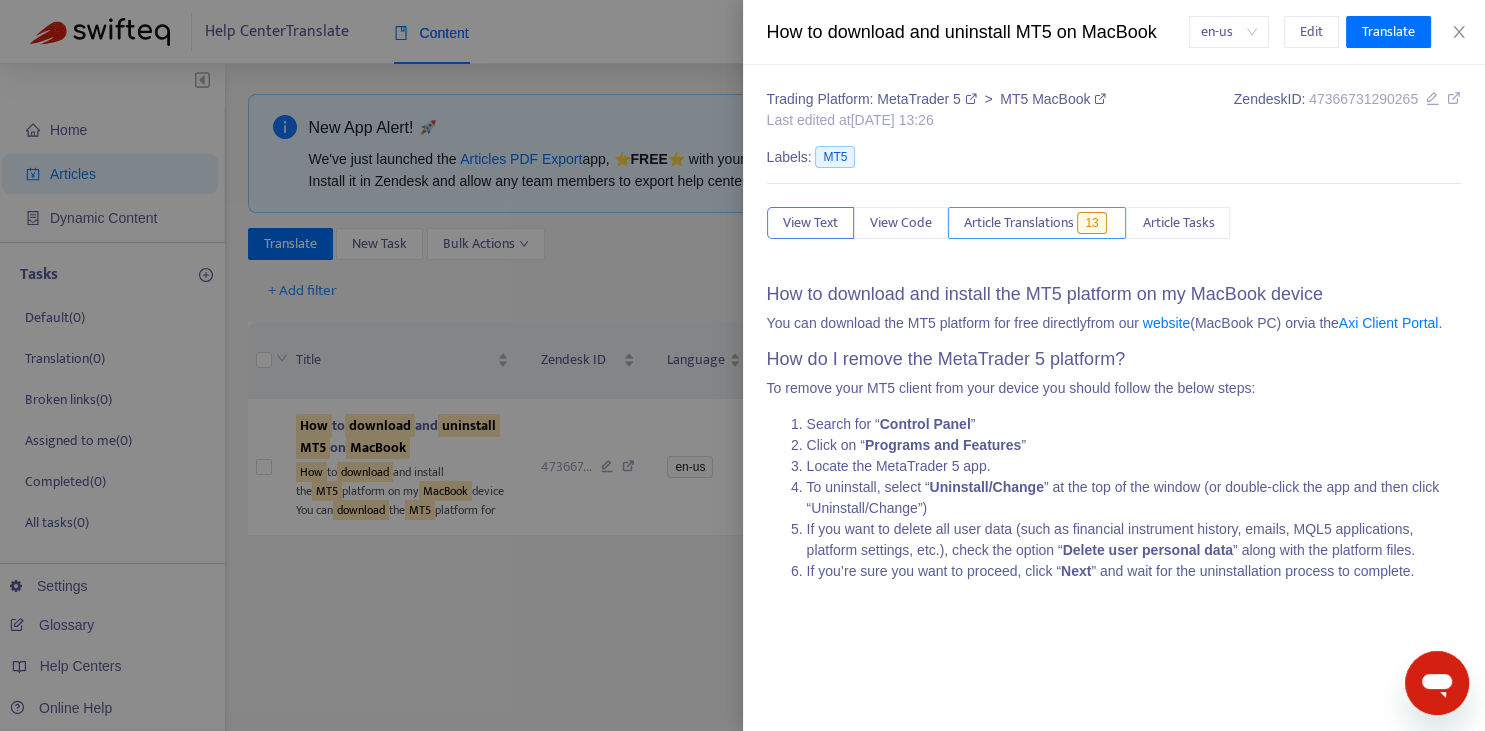 click on "Article Translations" at bounding box center (1019, 223) 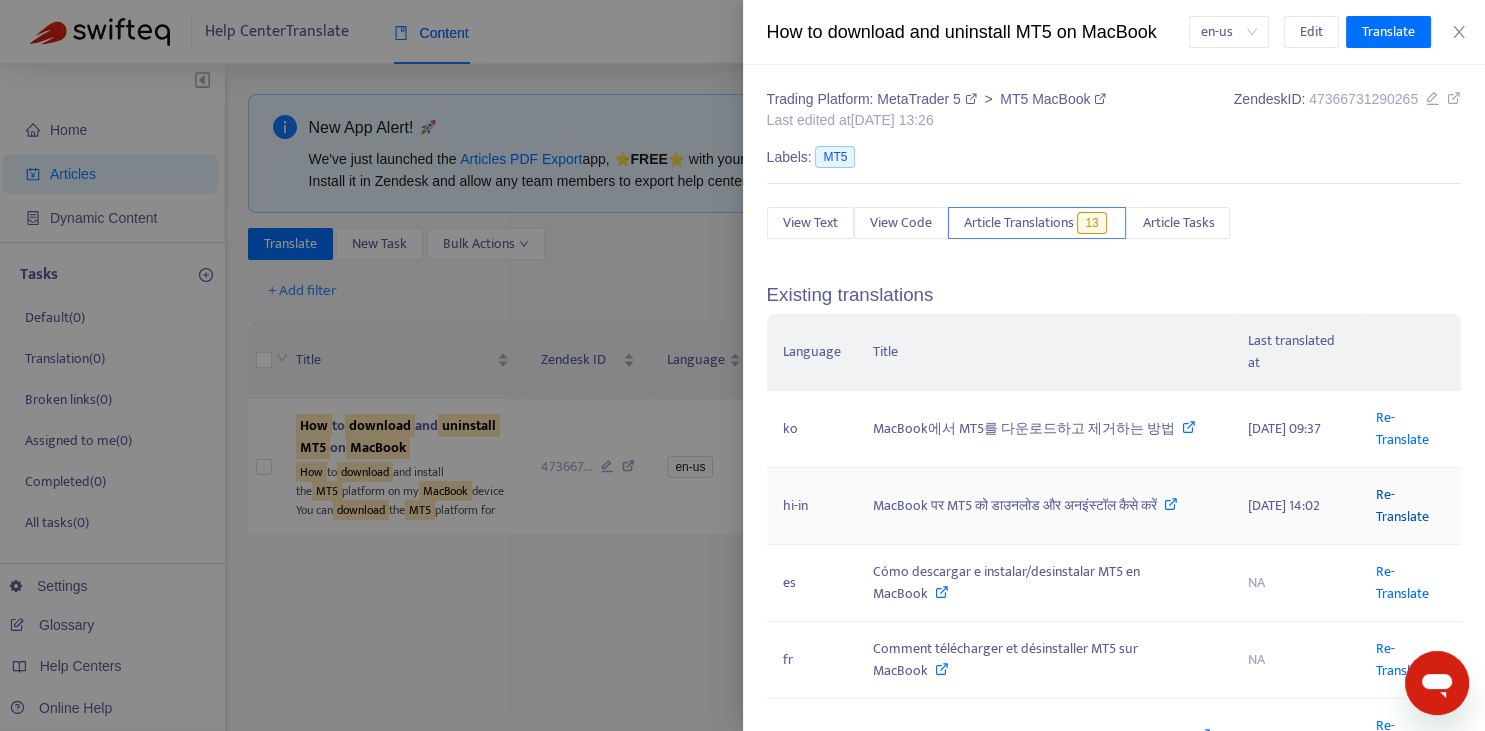 click on "Re-Translate" at bounding box center (1402, 505) 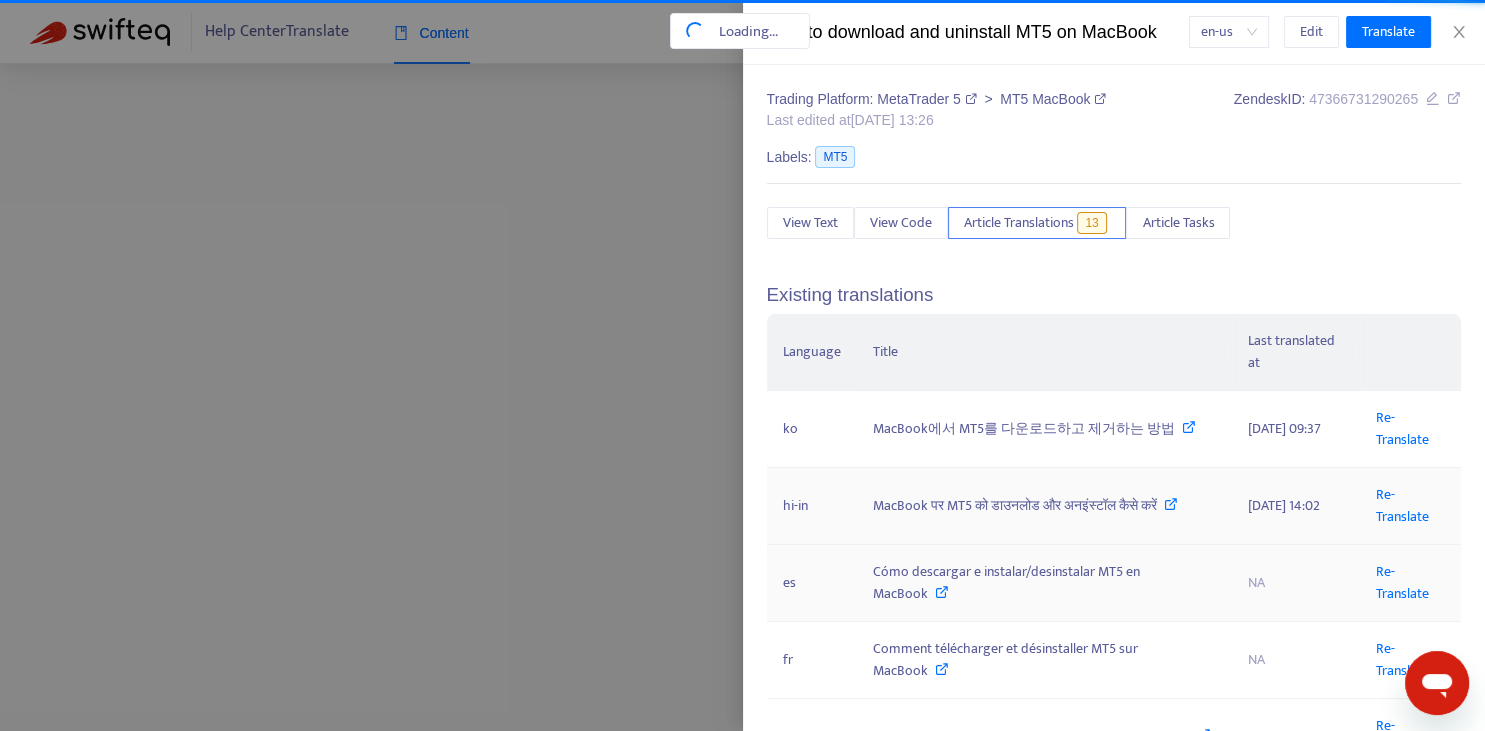 scroll, scrollTop: 0, scrollLeft: 112, axis: horizontal 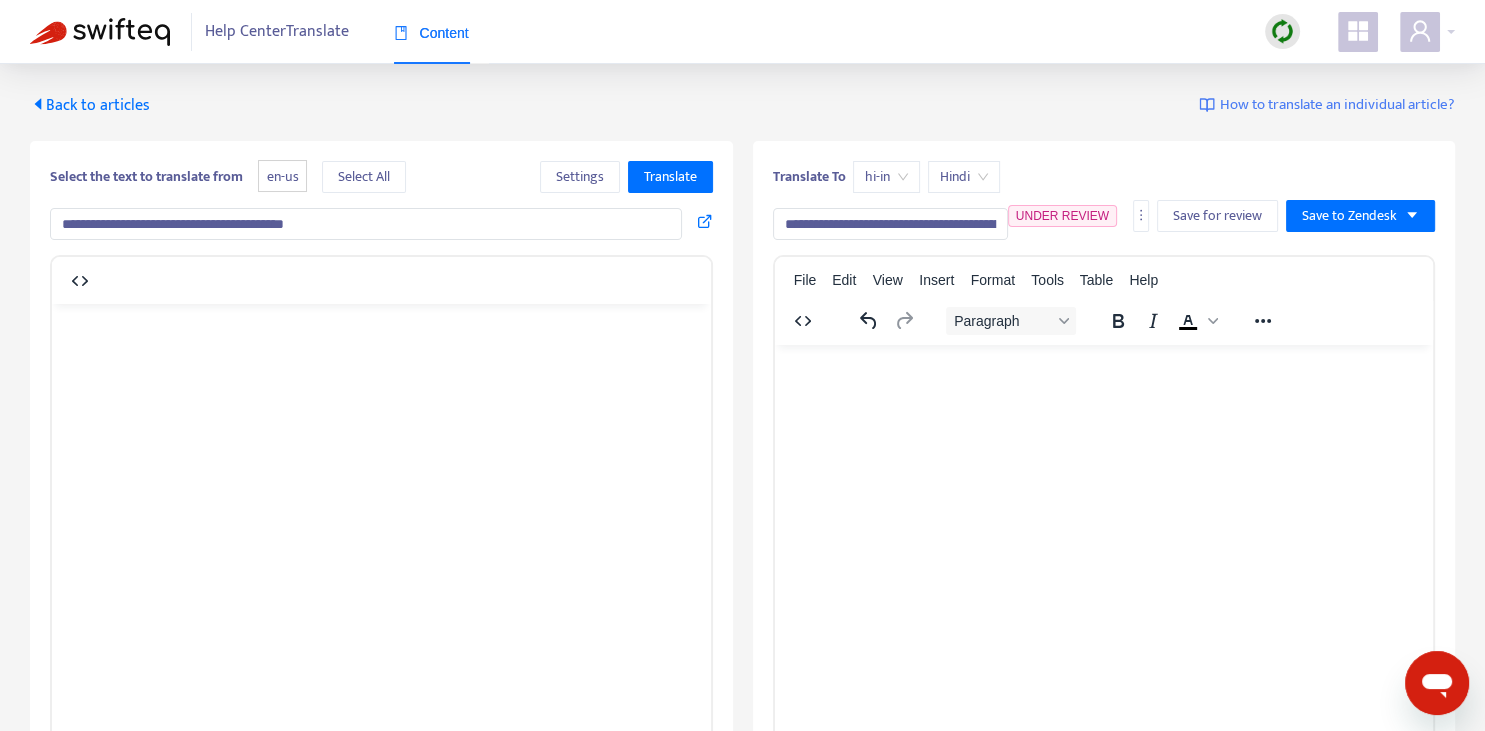 type on "**********" 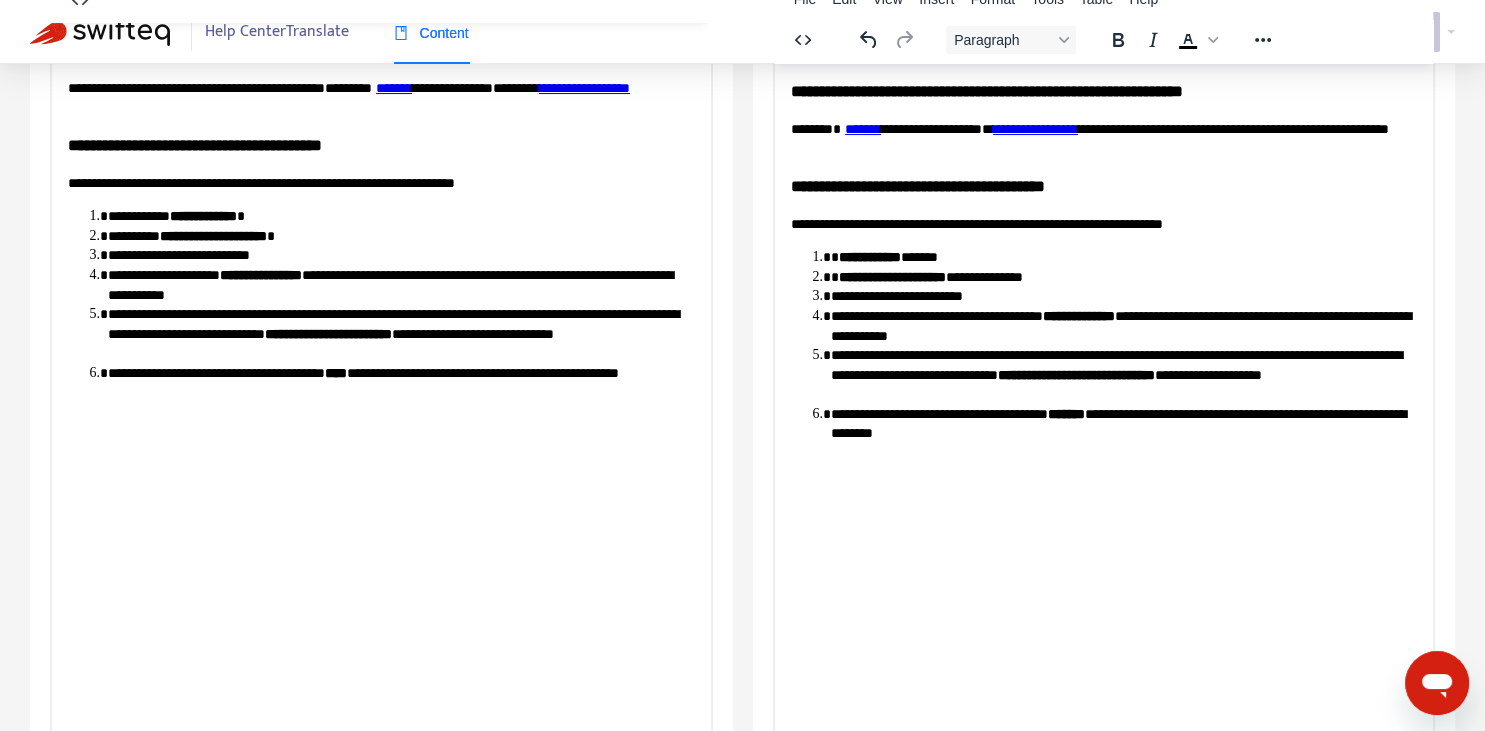 scroll, scrollTop: 343, scrollLeft: 0, axis: vertical 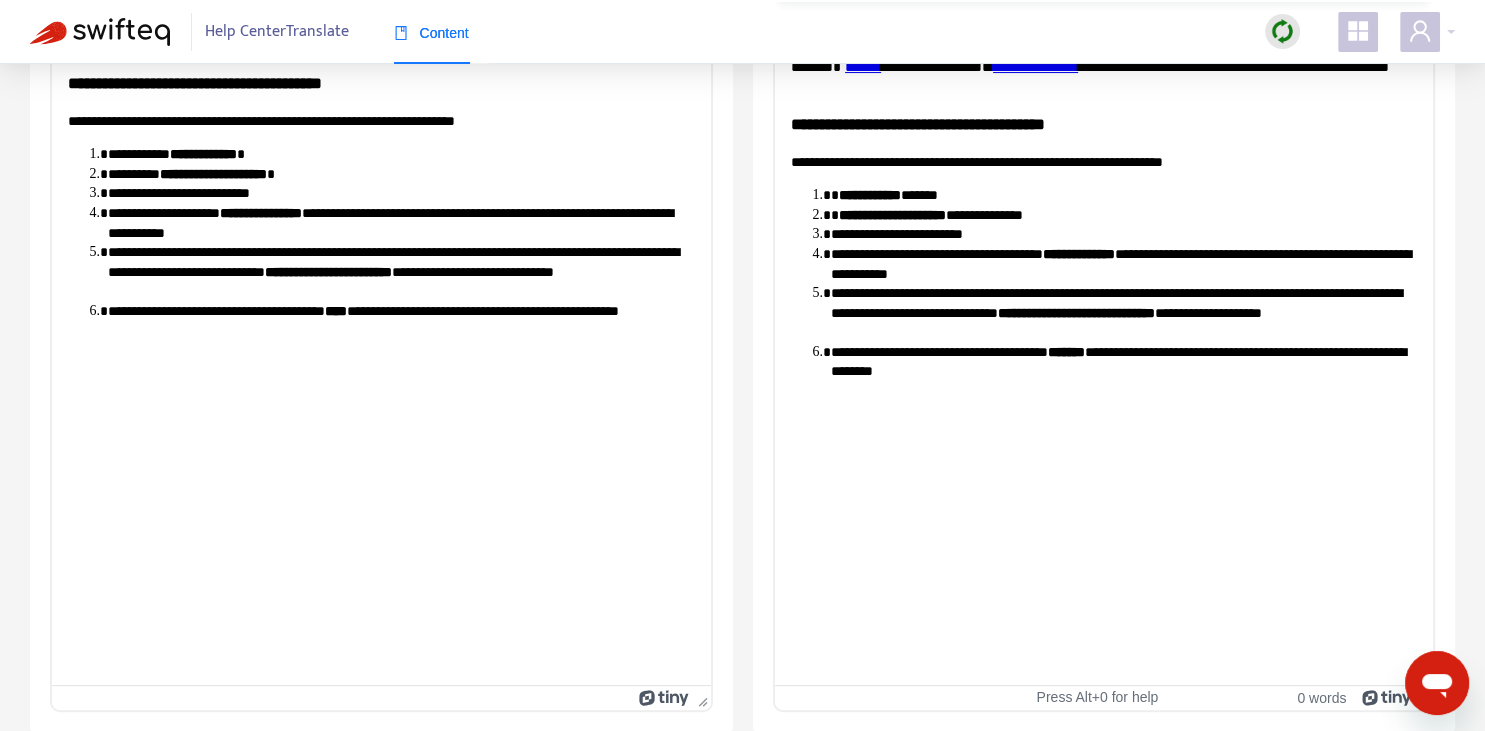 click on "**********" at bounding box center (1123, 361) 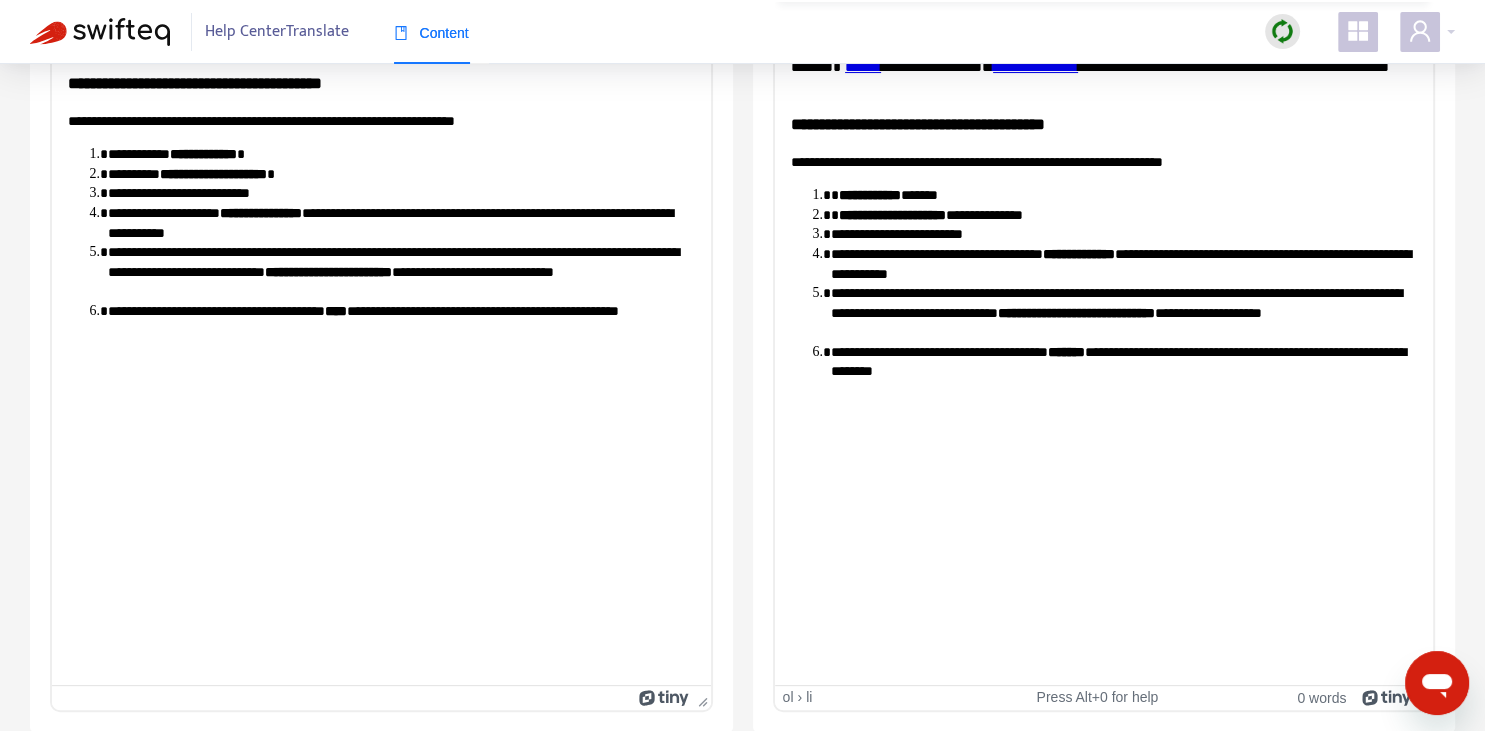type 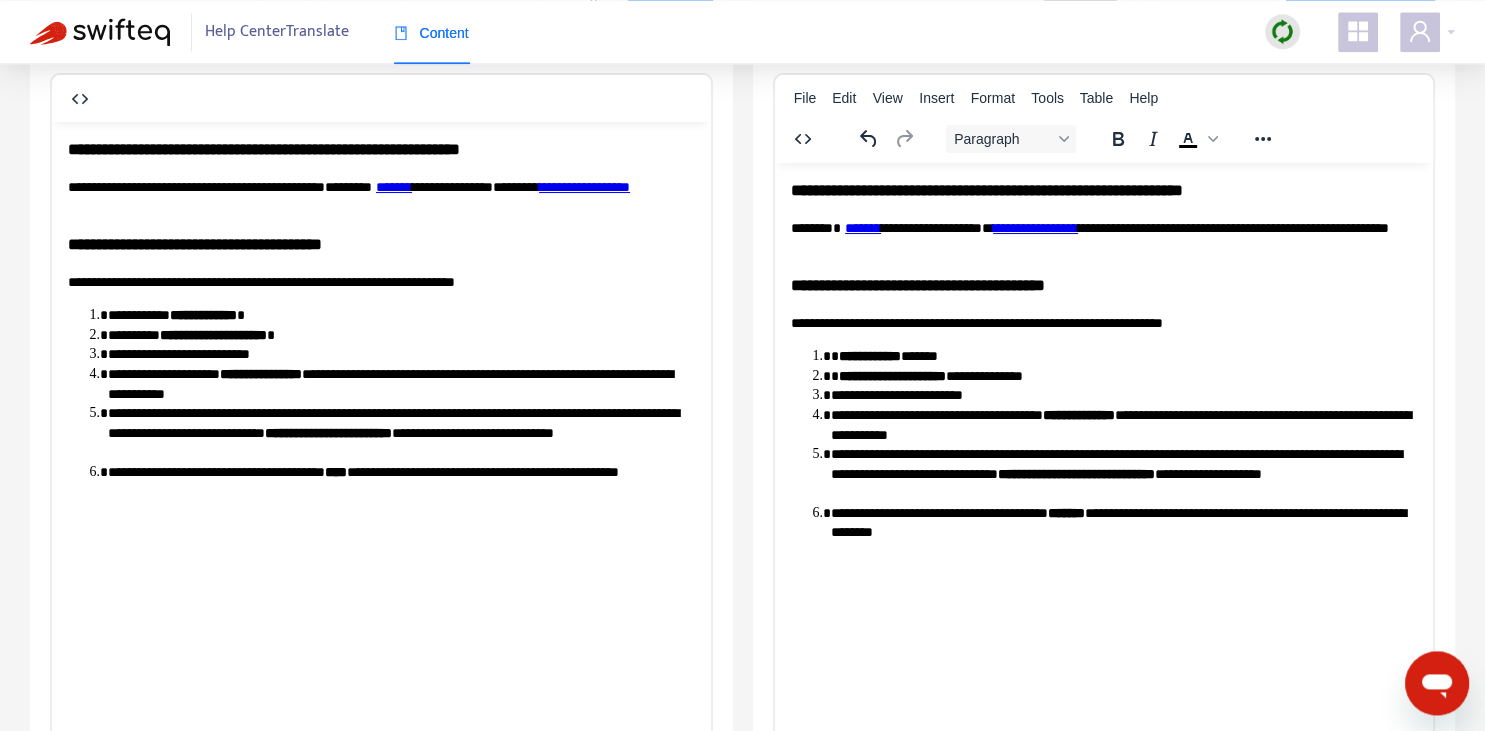 scroll, scrollTop: 0, scrollLeft: 0, axis: both 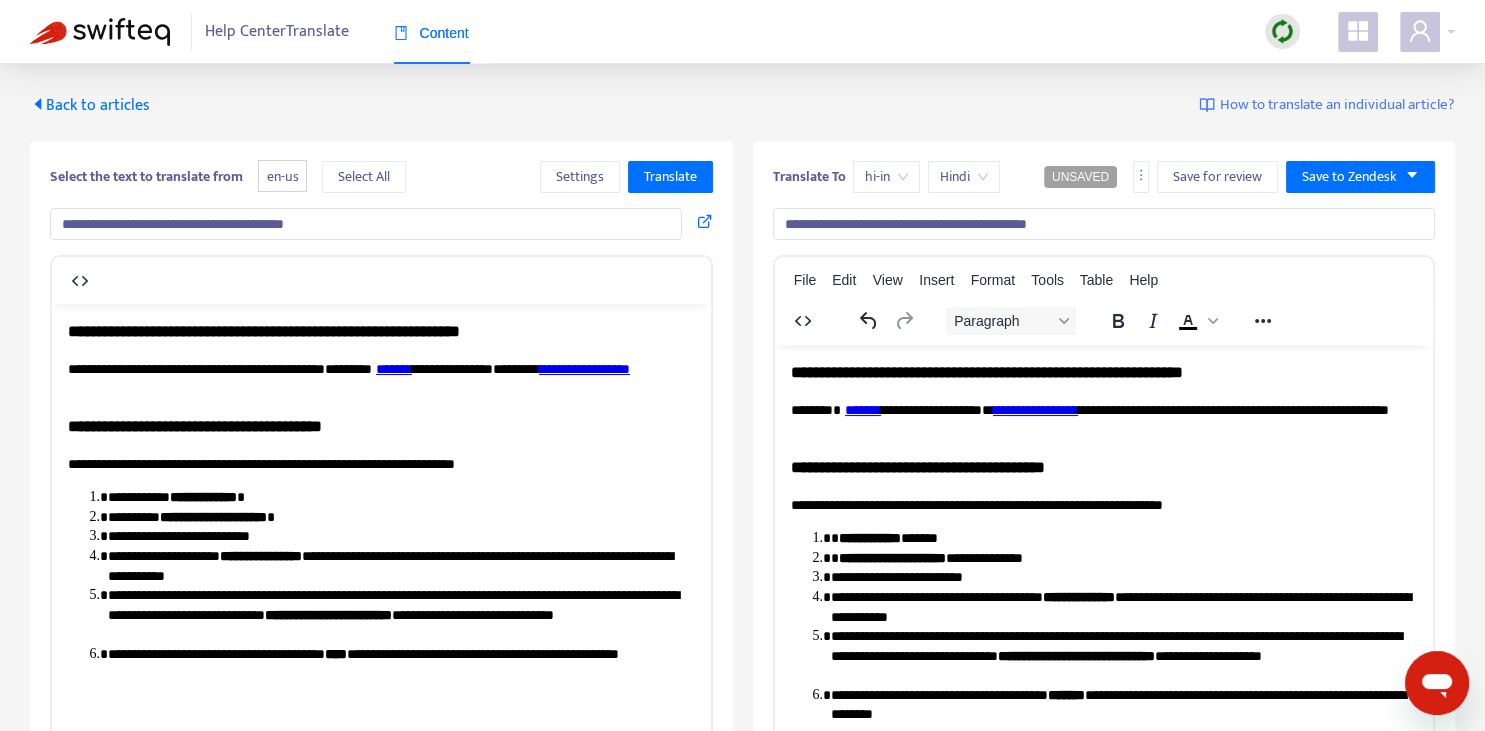 drag, startPoint x: 1018, startPoint y: 222, endPoint x: 1053, endPoint y: 222, distance: 35 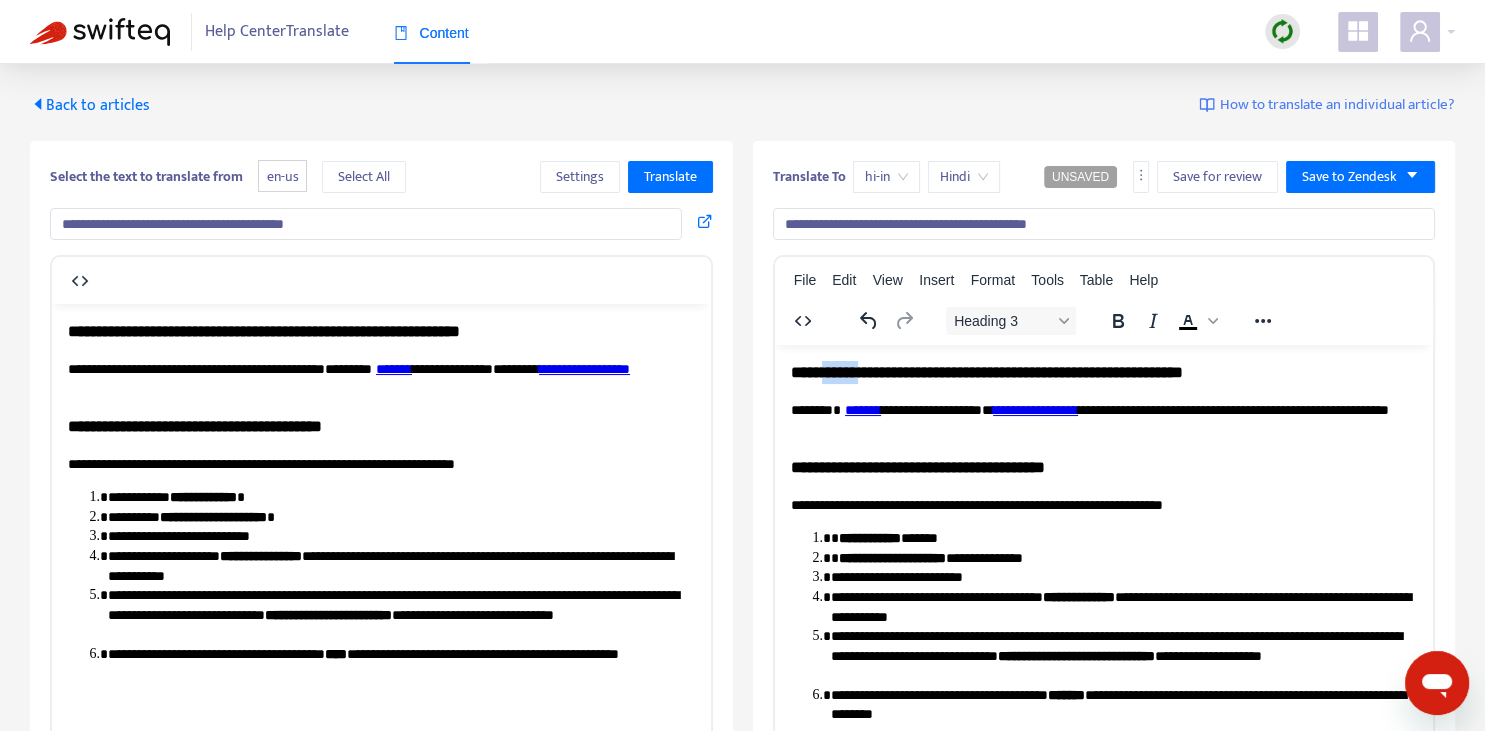 drag, startPoint x: 830, startPoint y: 374, endPoint x: 878, endPoint y: 377, distance: 48.09366 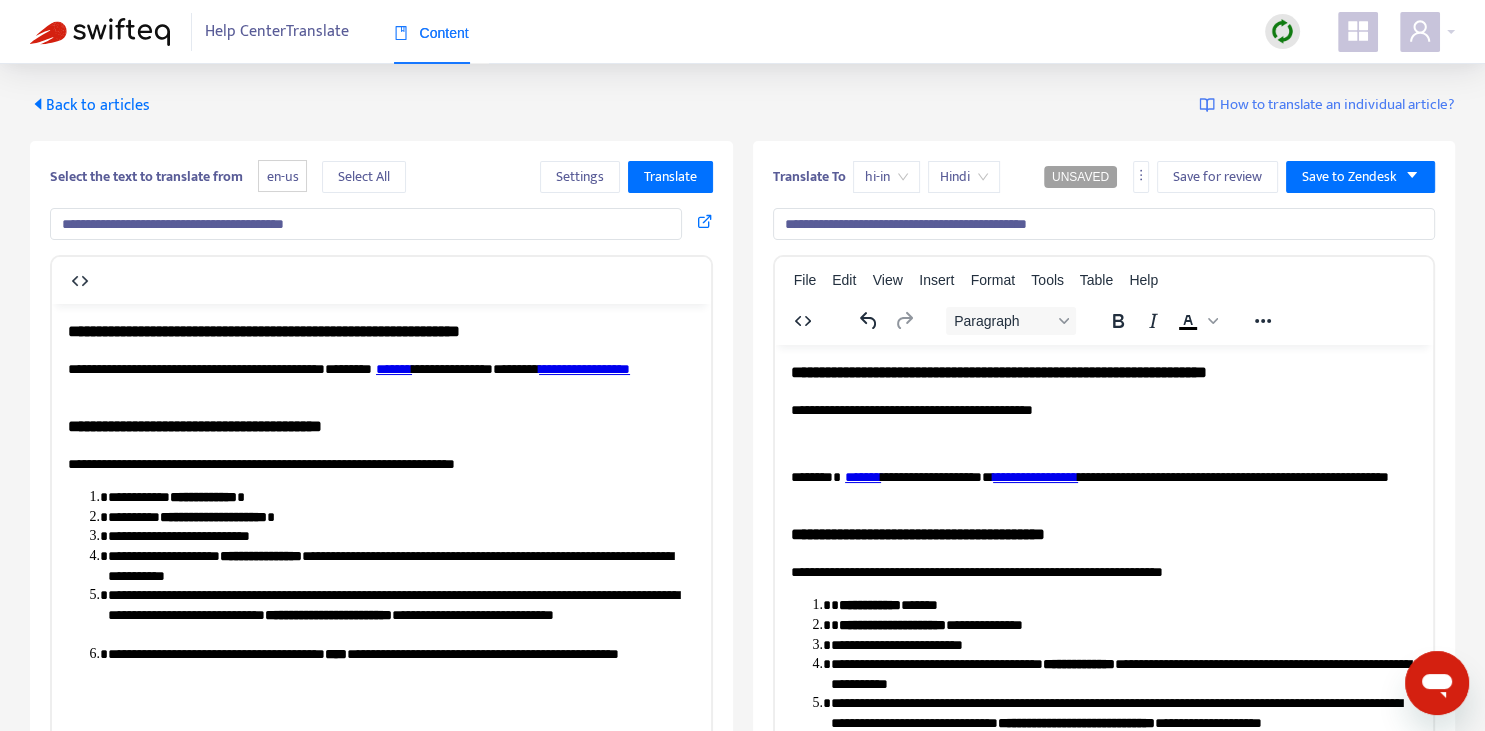 drag, startPoint x: 500, startPoint y: 366, endPoint x: 121, endPoint y: 390, distance: 379.75912 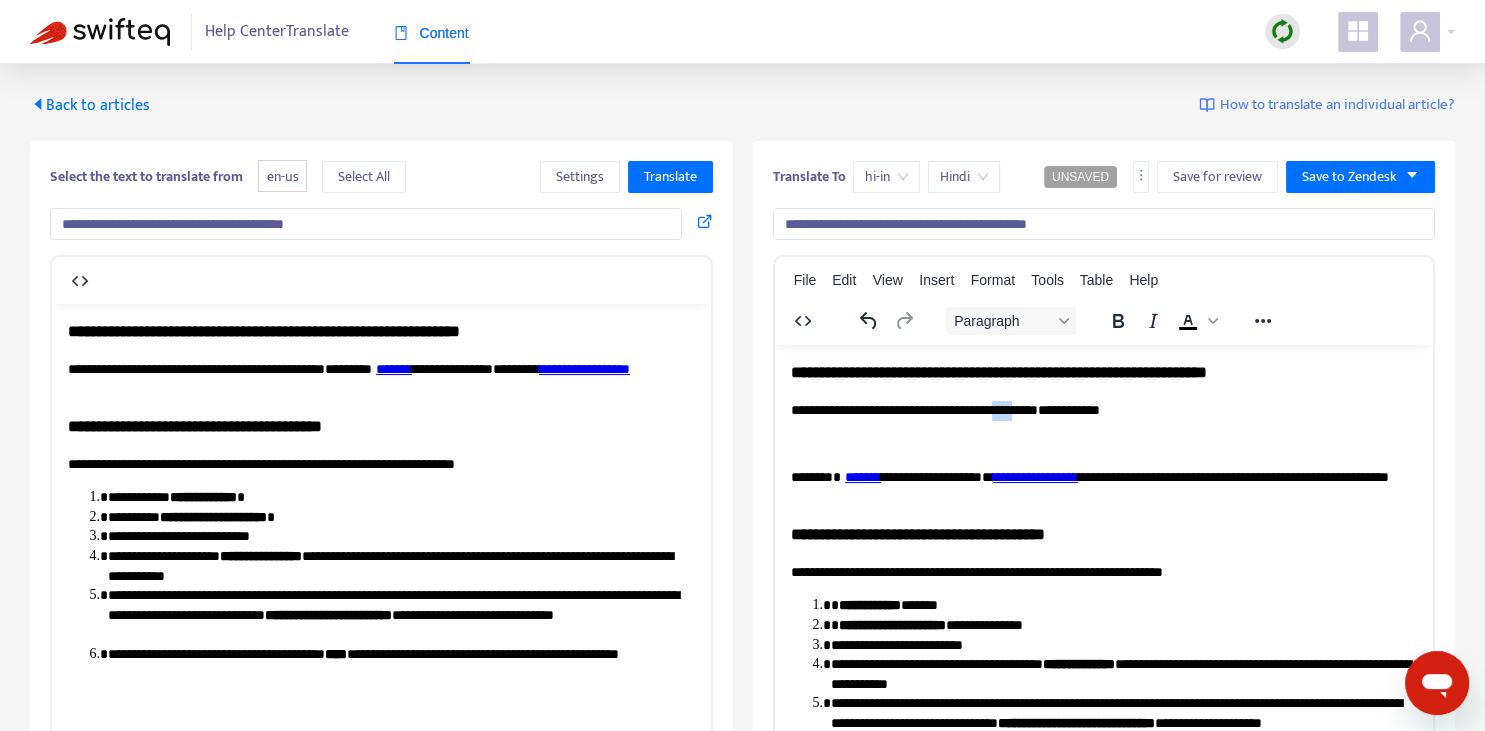 drag, startPoint x: 1019, startPoint y: 407, endPoint x: 1031, endPoint y: 407, distance: 12 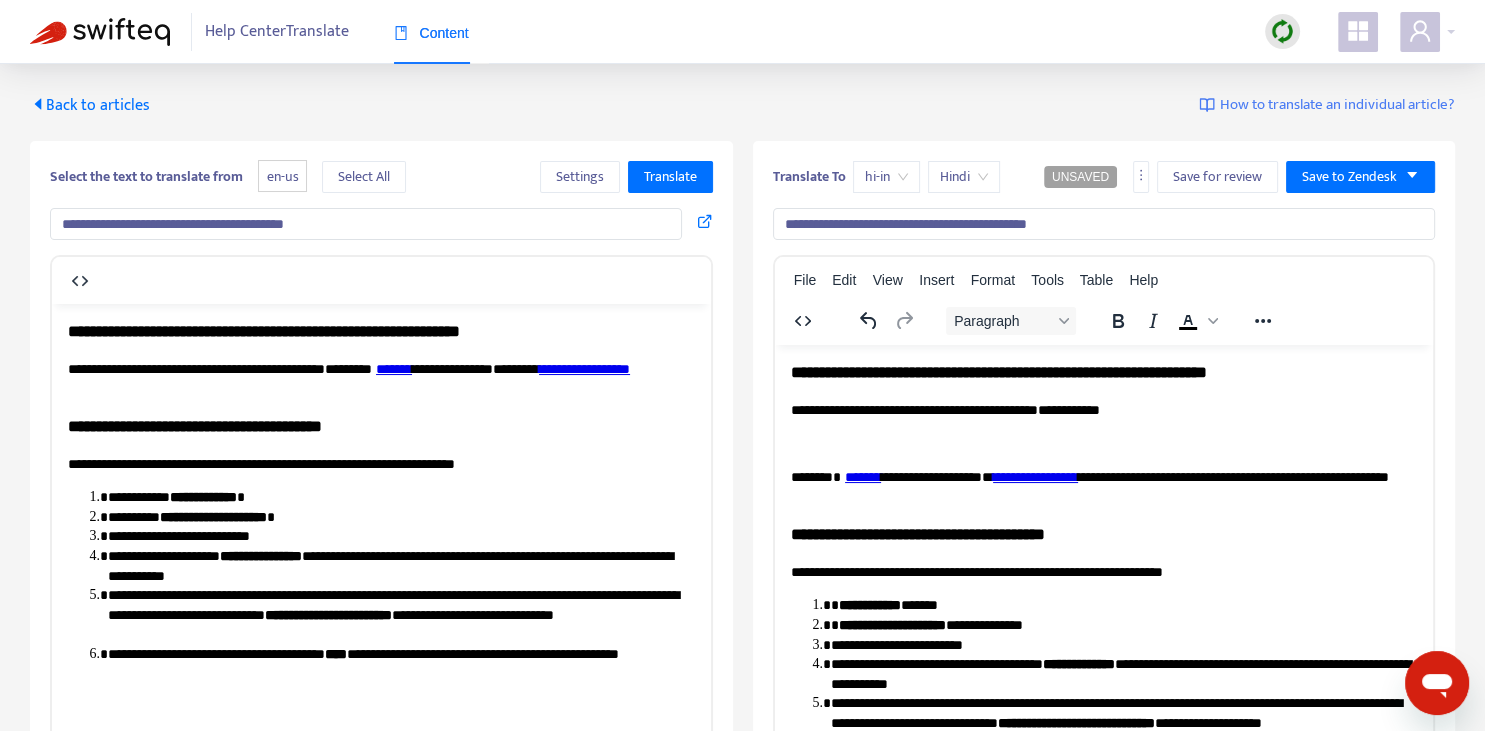 click on "**********" at bounding box center [1103, 575] 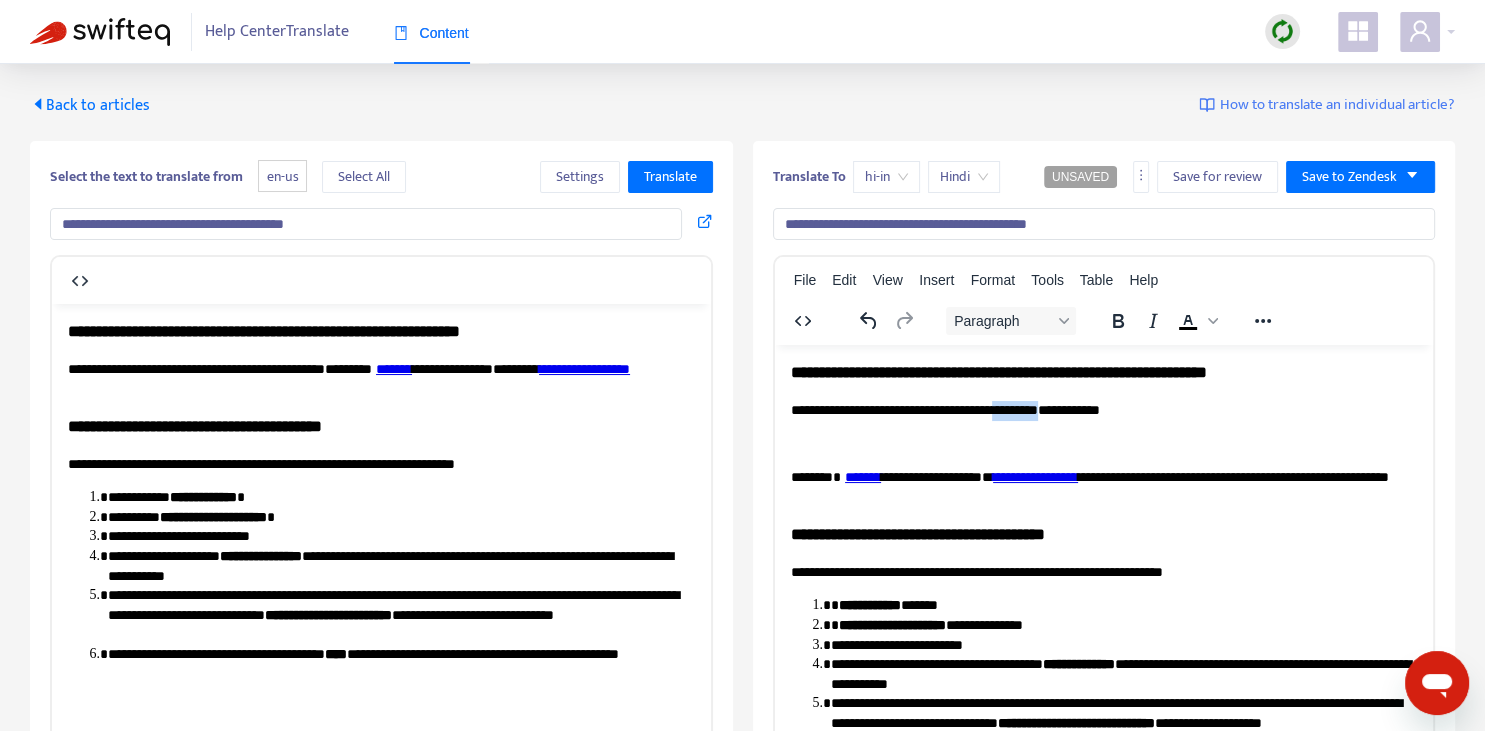 drag, startPoint x: 1026, startPoint y: 410, endPoint x: 1052, endPoint y: 408, distance: 26.076809 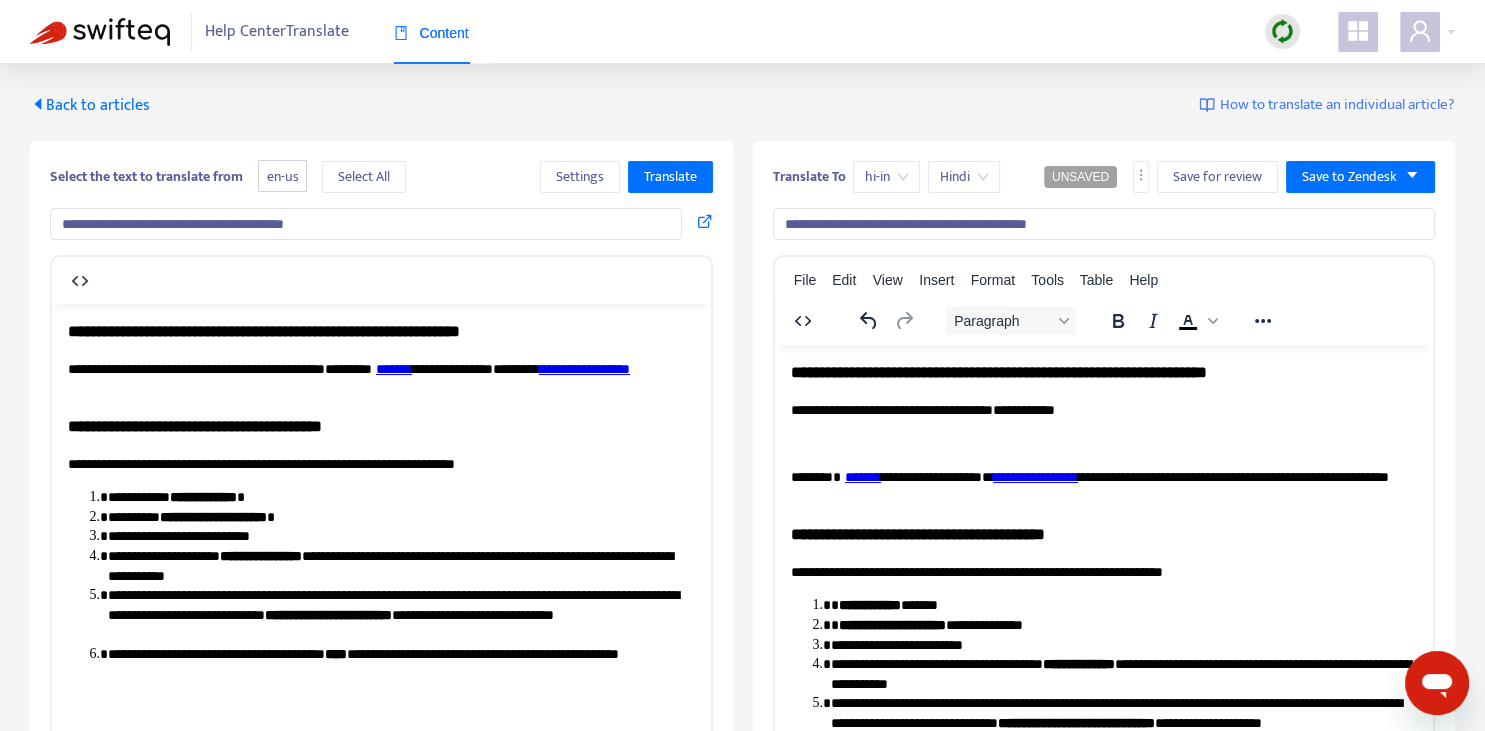 click on "**********" at bounding box center [1103, 410] 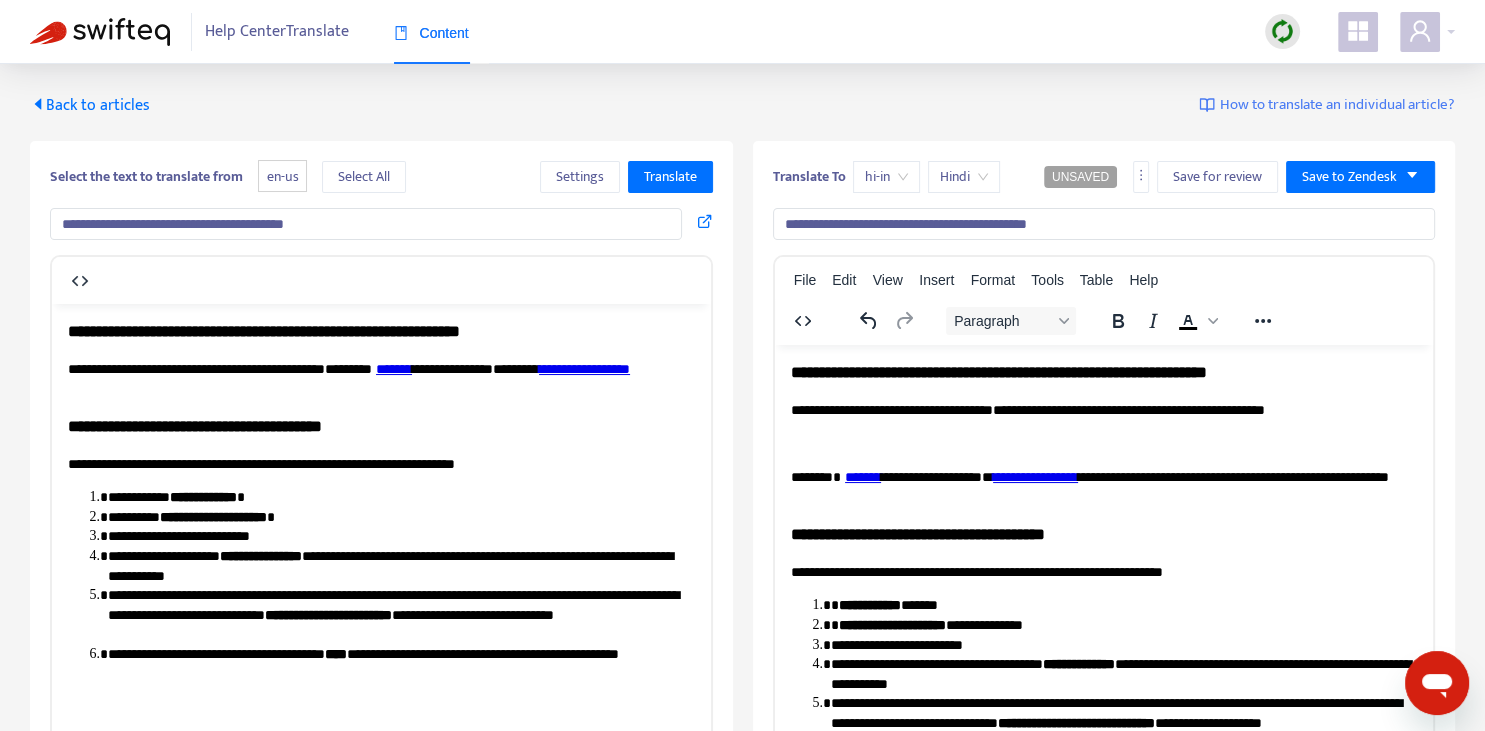 click on "**********" at bounding box center [1103, 410] 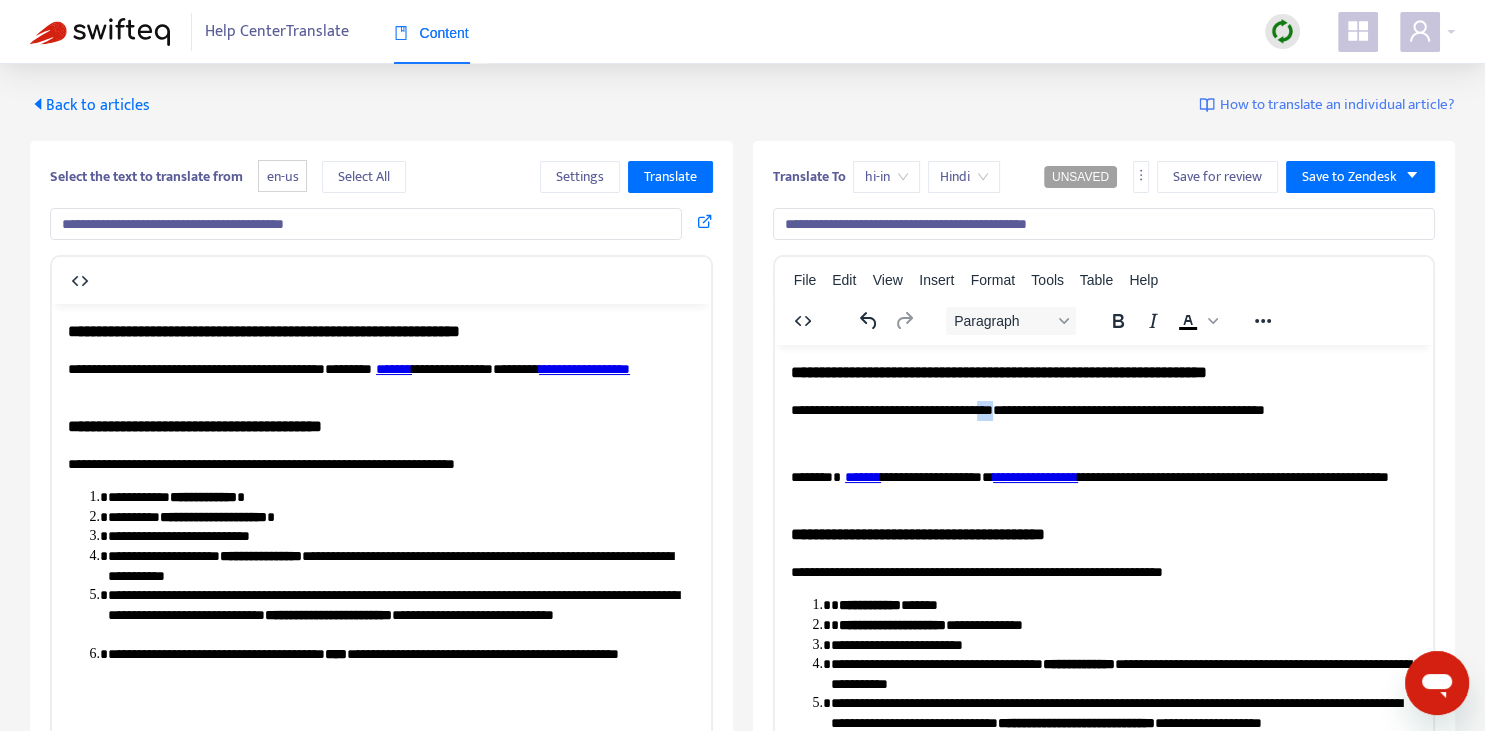 click on "**********" at bounding box center [1103, 410] 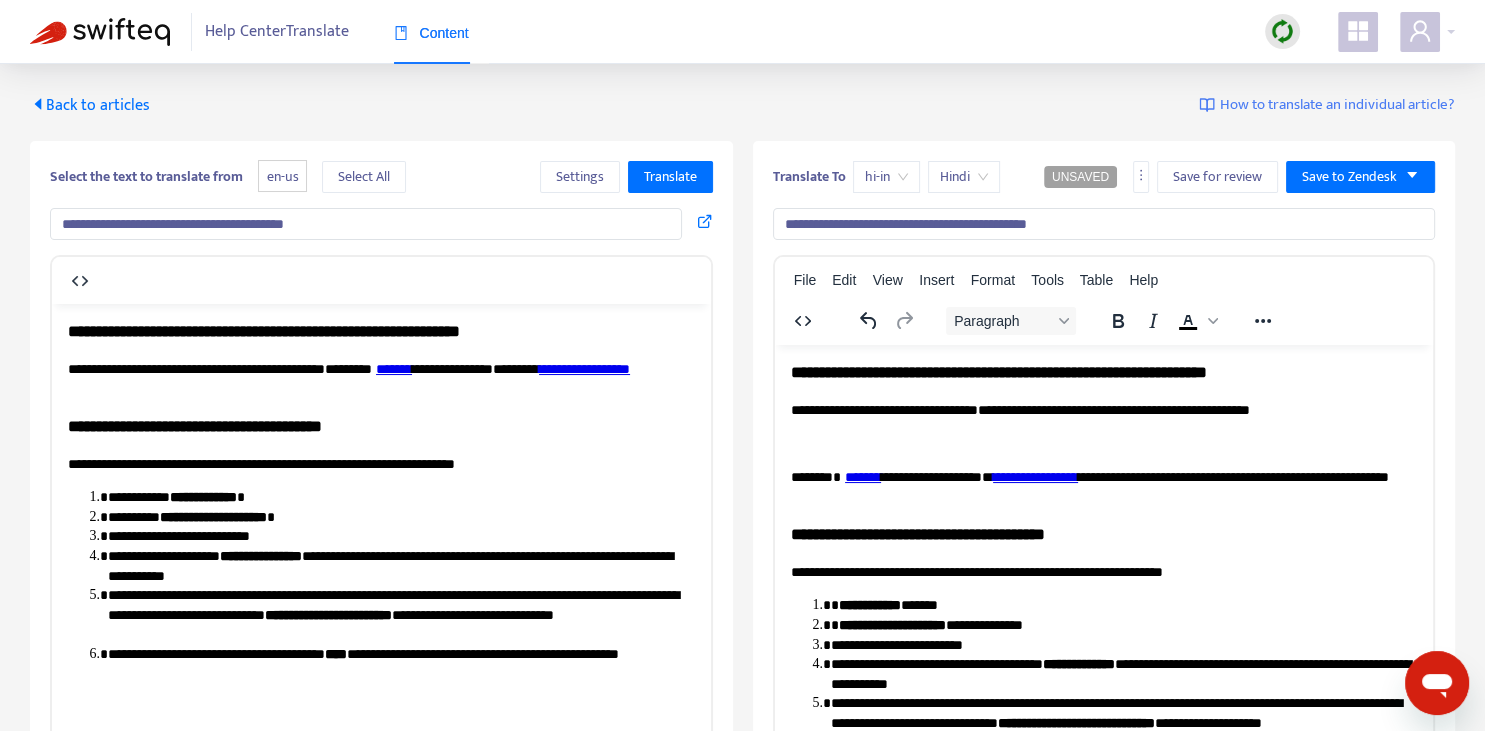 click on "**********" at bounding box center (1103, 575) 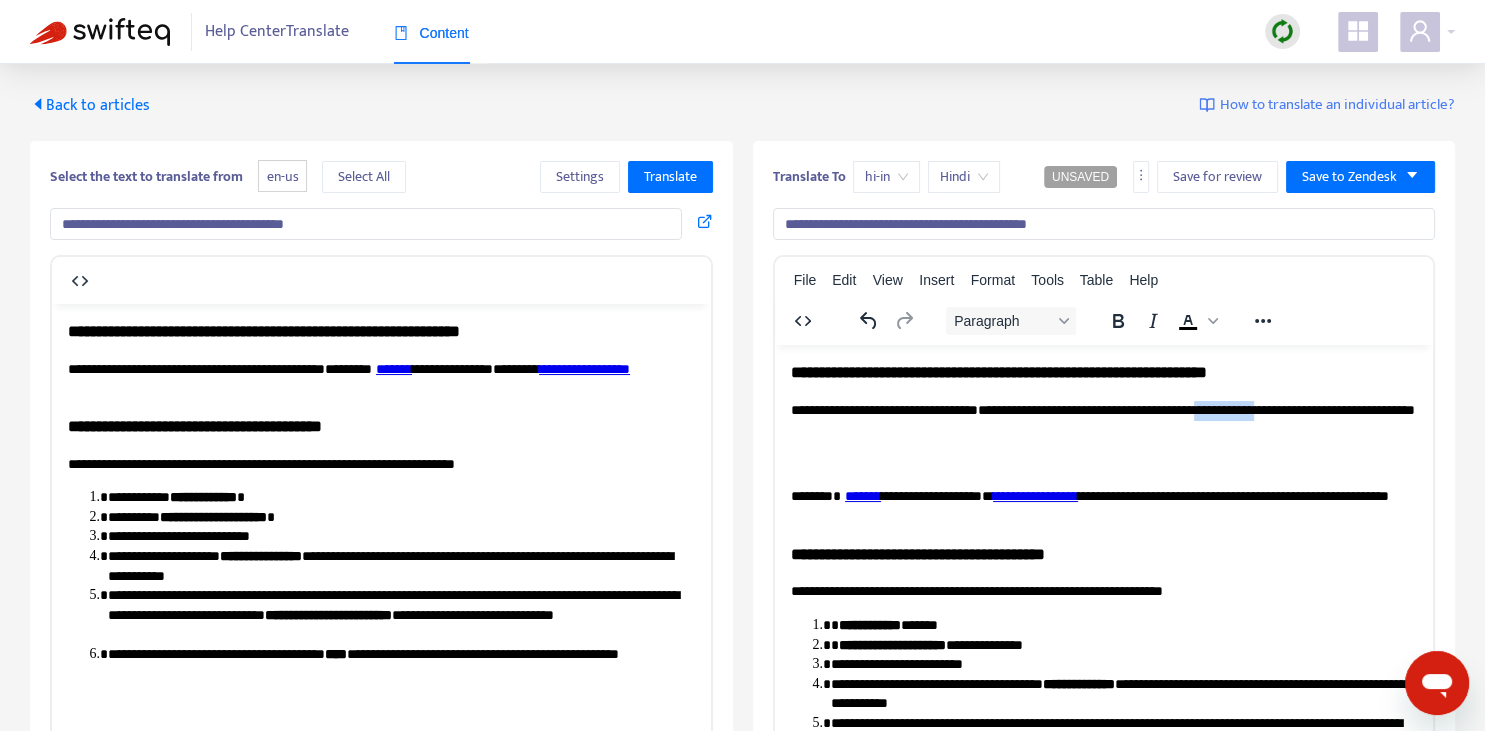 drag, startPoint x: 1260, startPoint y: 408, endPoint x: 1353, endPoint y: 406, distance: 93.0215 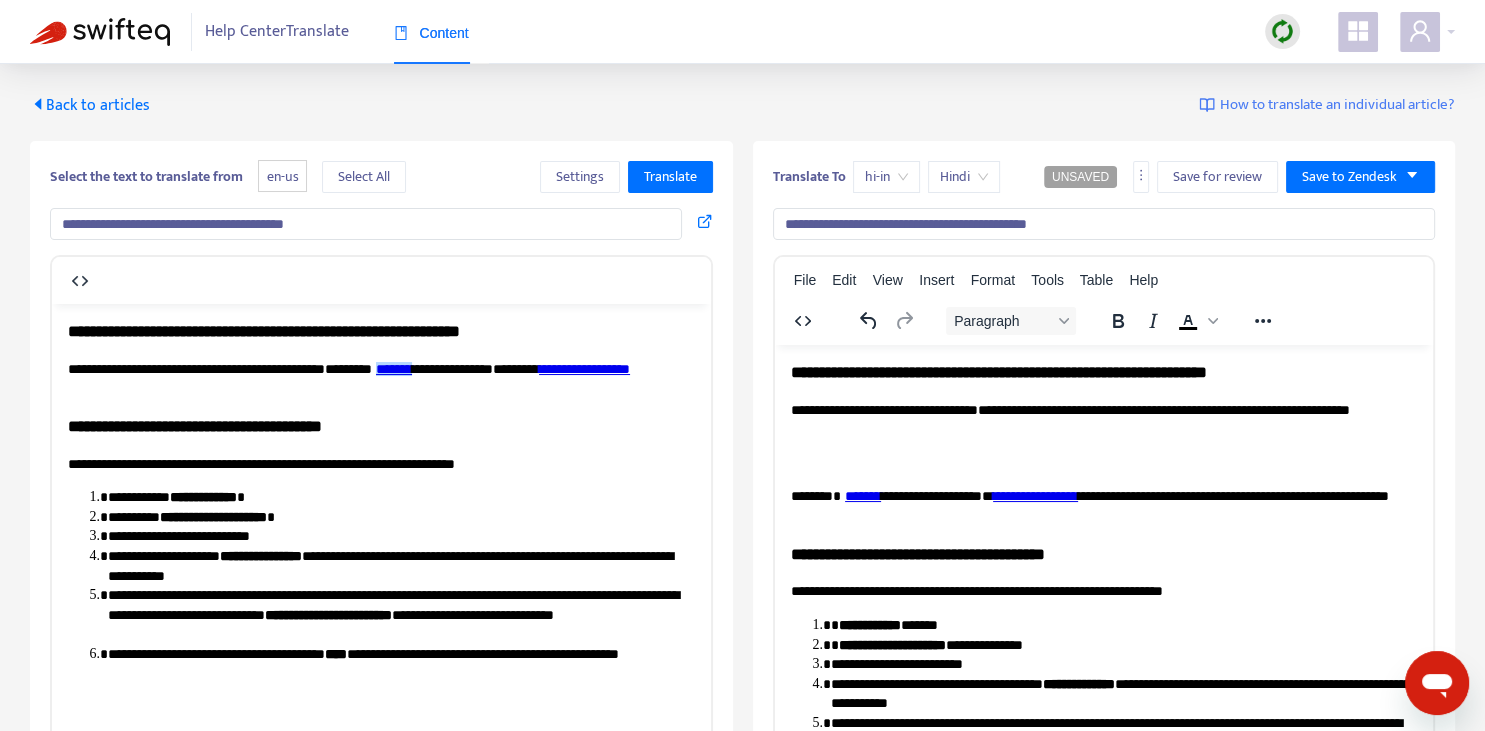 click on "**********" at bounding box center (1103, 419) 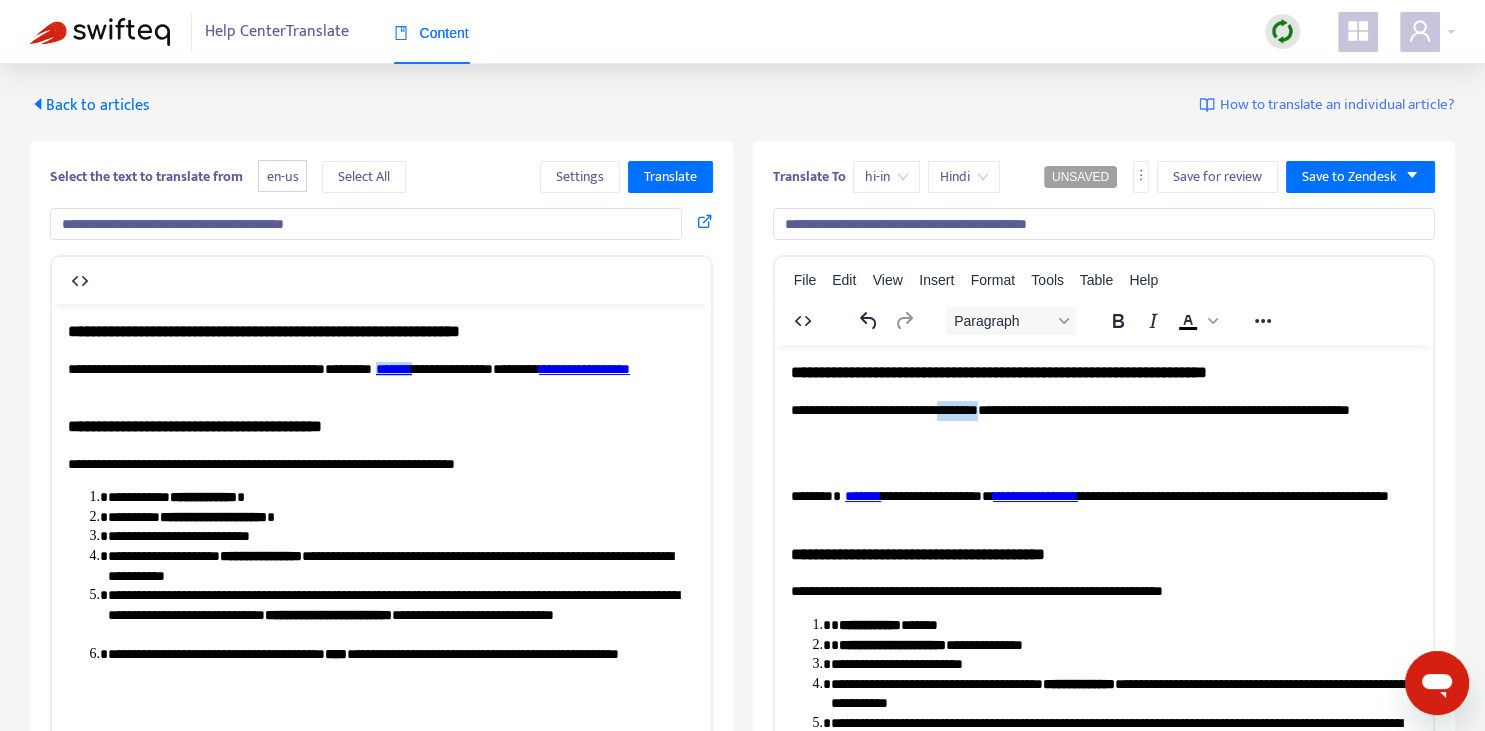 click on "**********" at bounding box center [1103, 419] 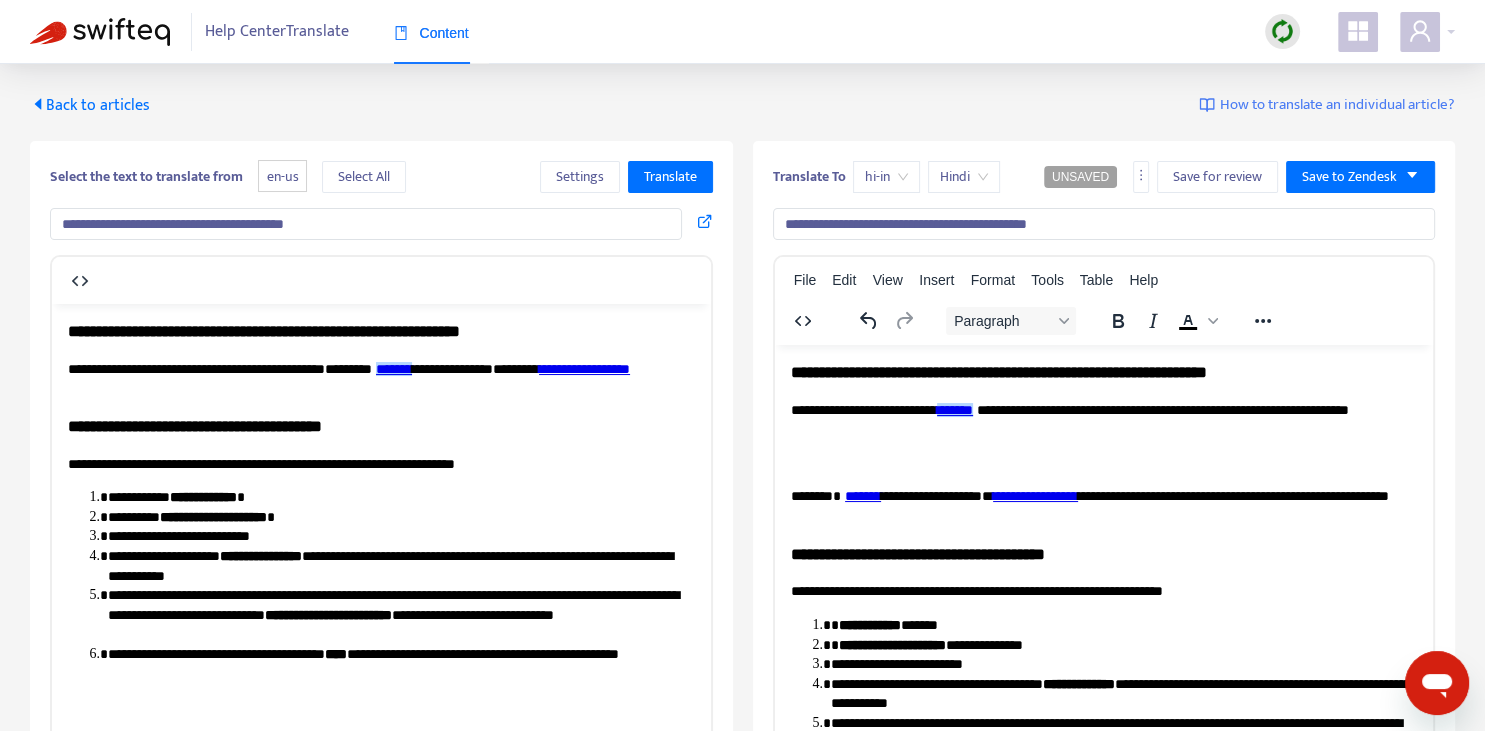 click on "**********" at bounding box center [584, 368] 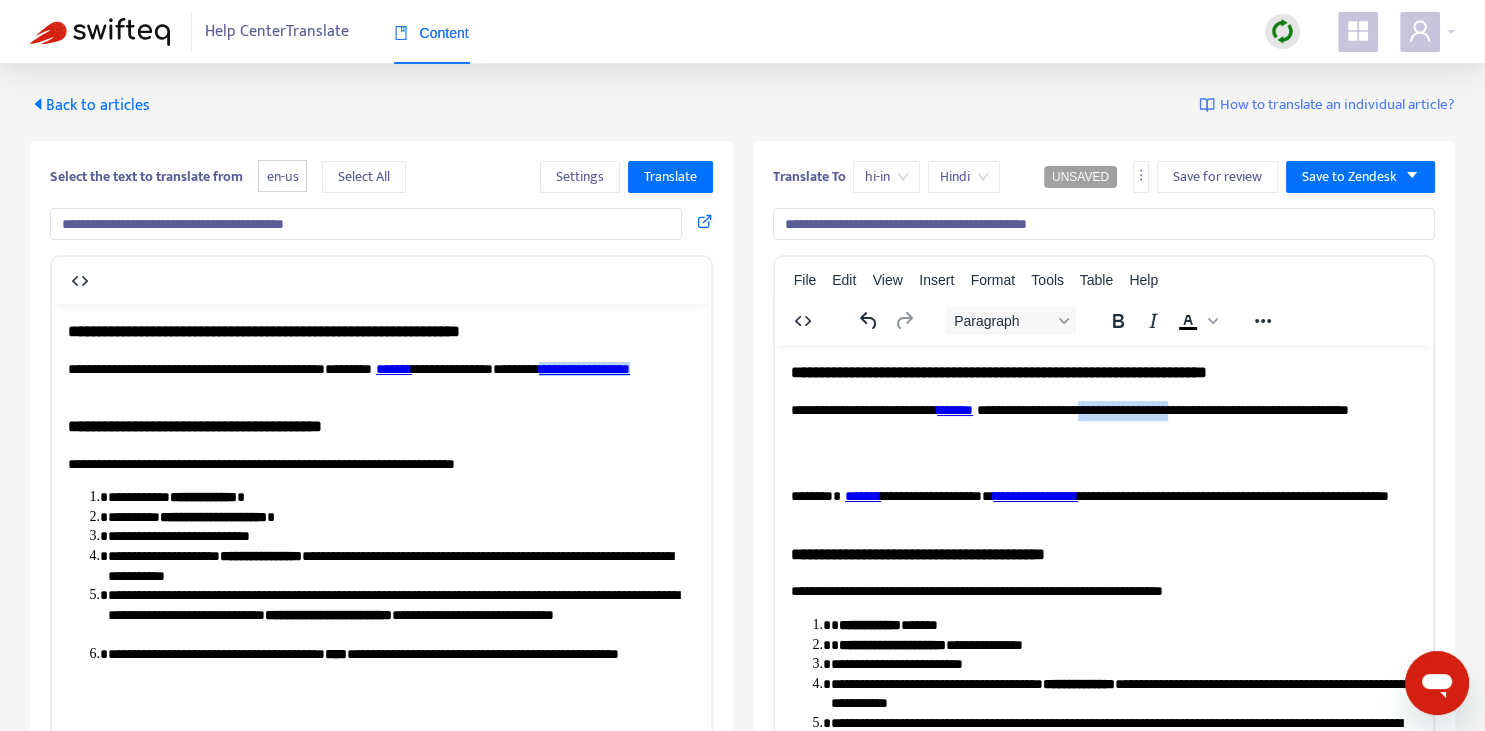 drag, startPoint x: 1145, startPoint y: 405, endPoint x: 1236, endPoint y: 397, distance: 91.350975 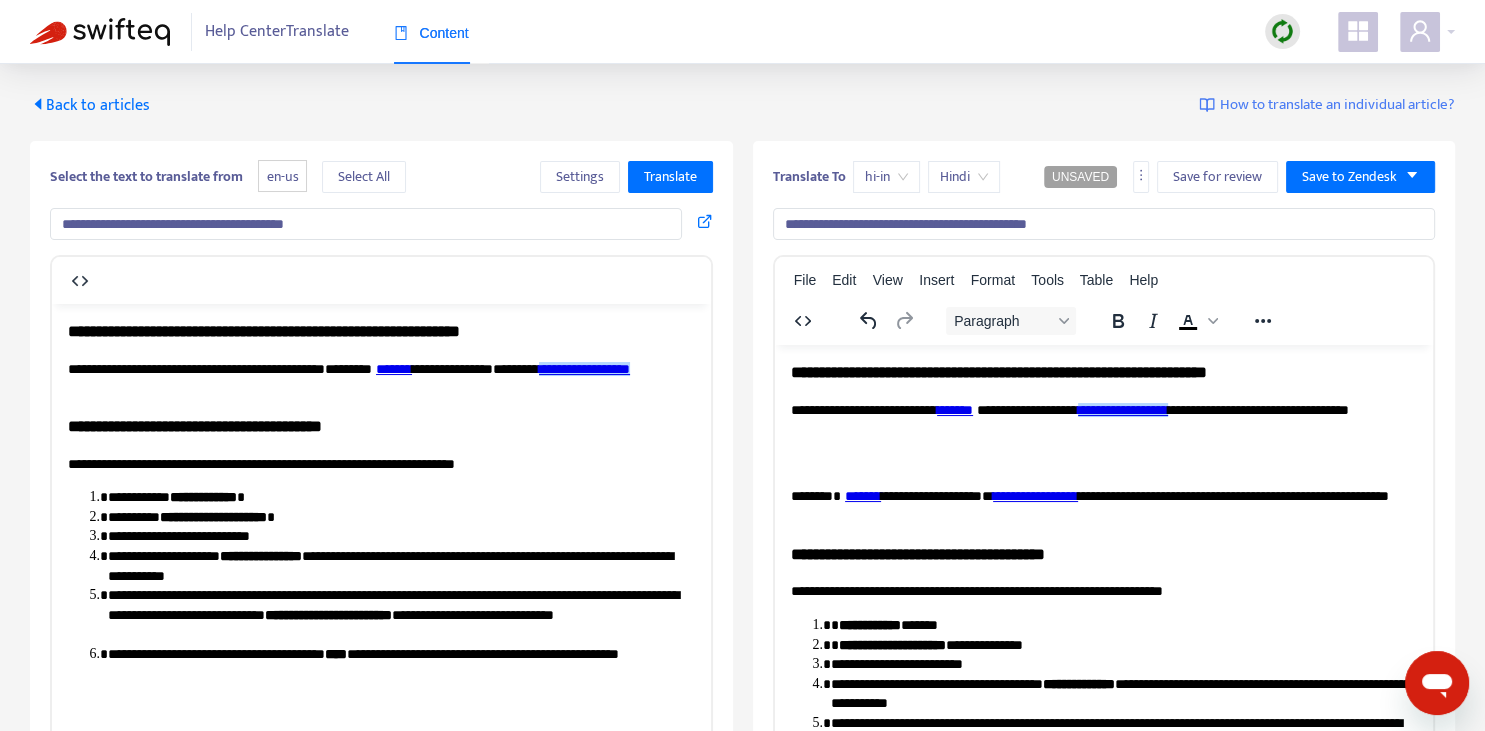 click on "**********" at bounding box center [381, 378] 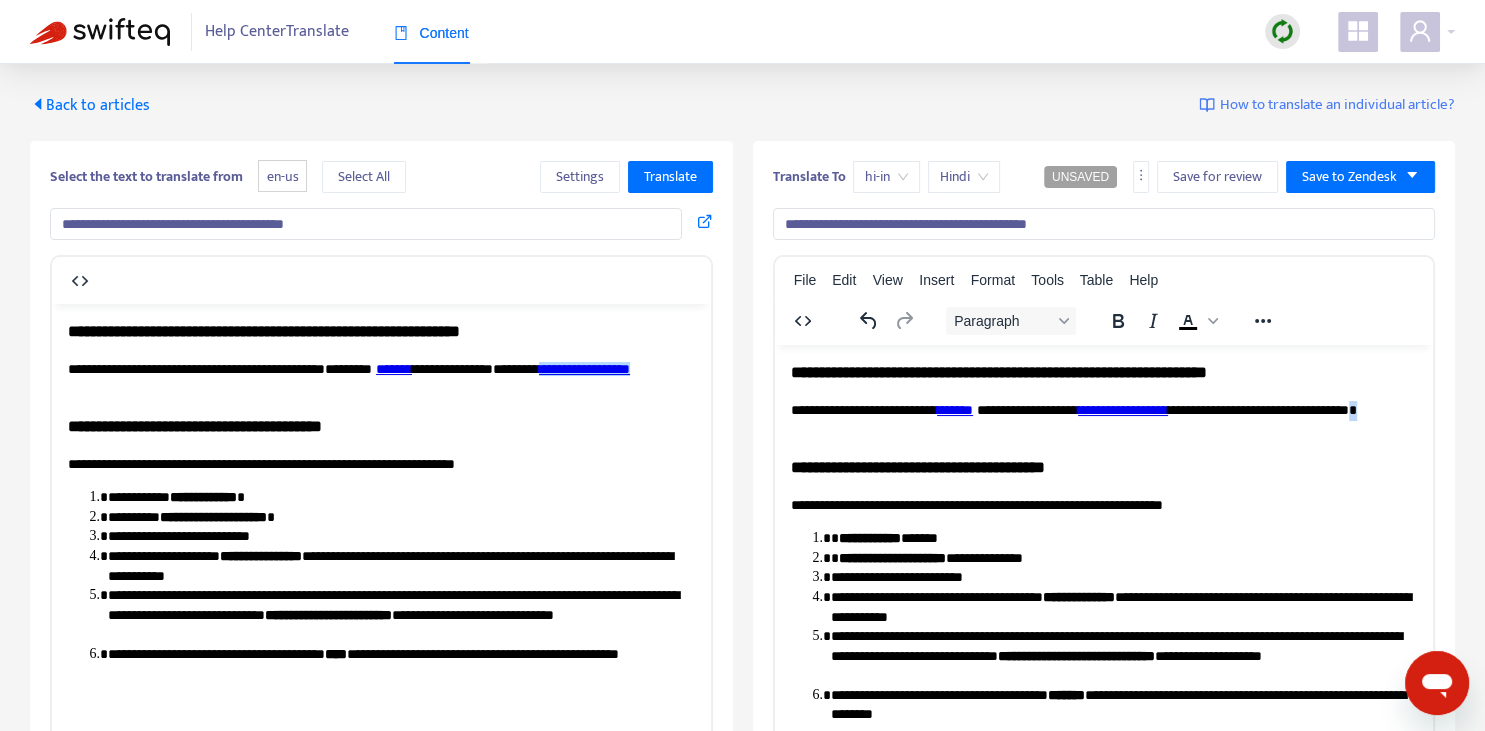 copy on "*" 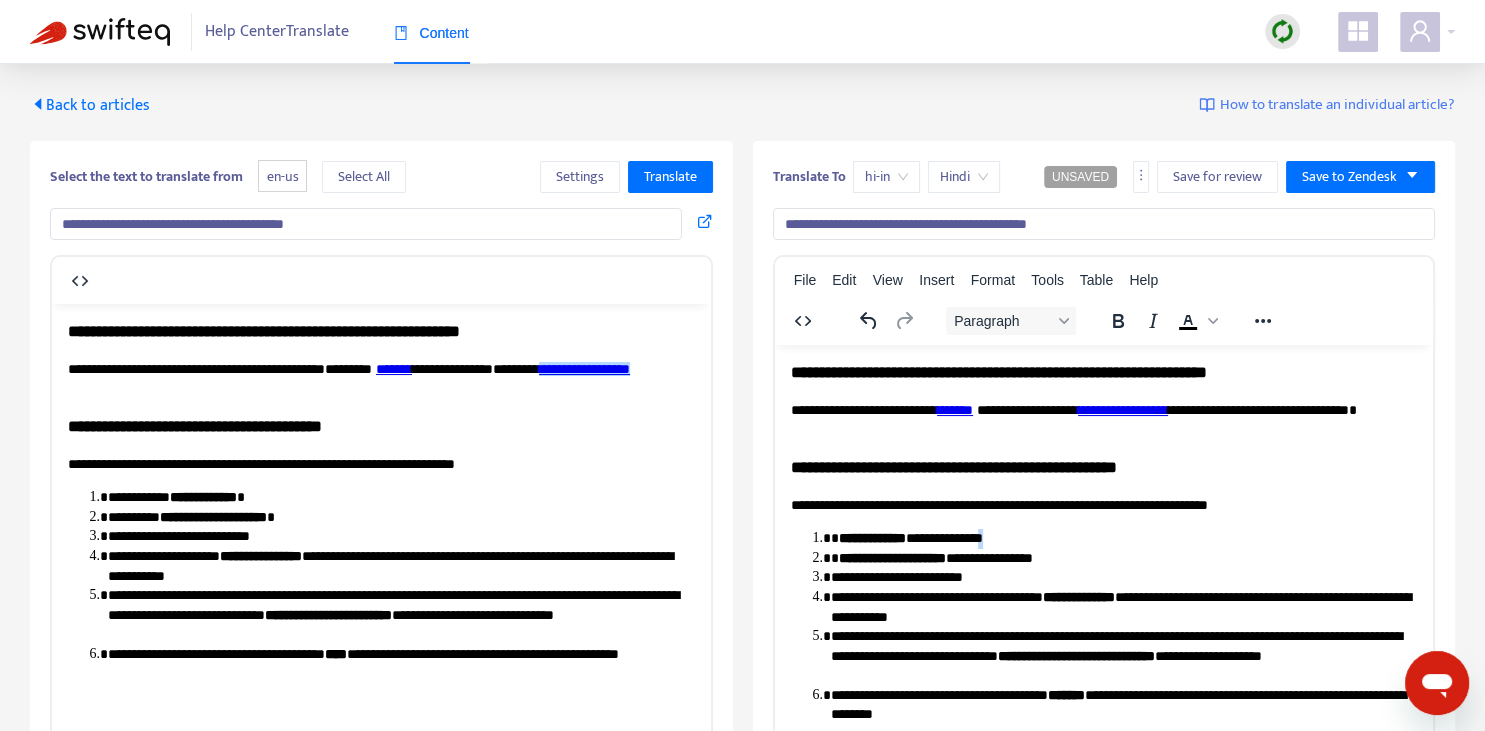 copy on "*" 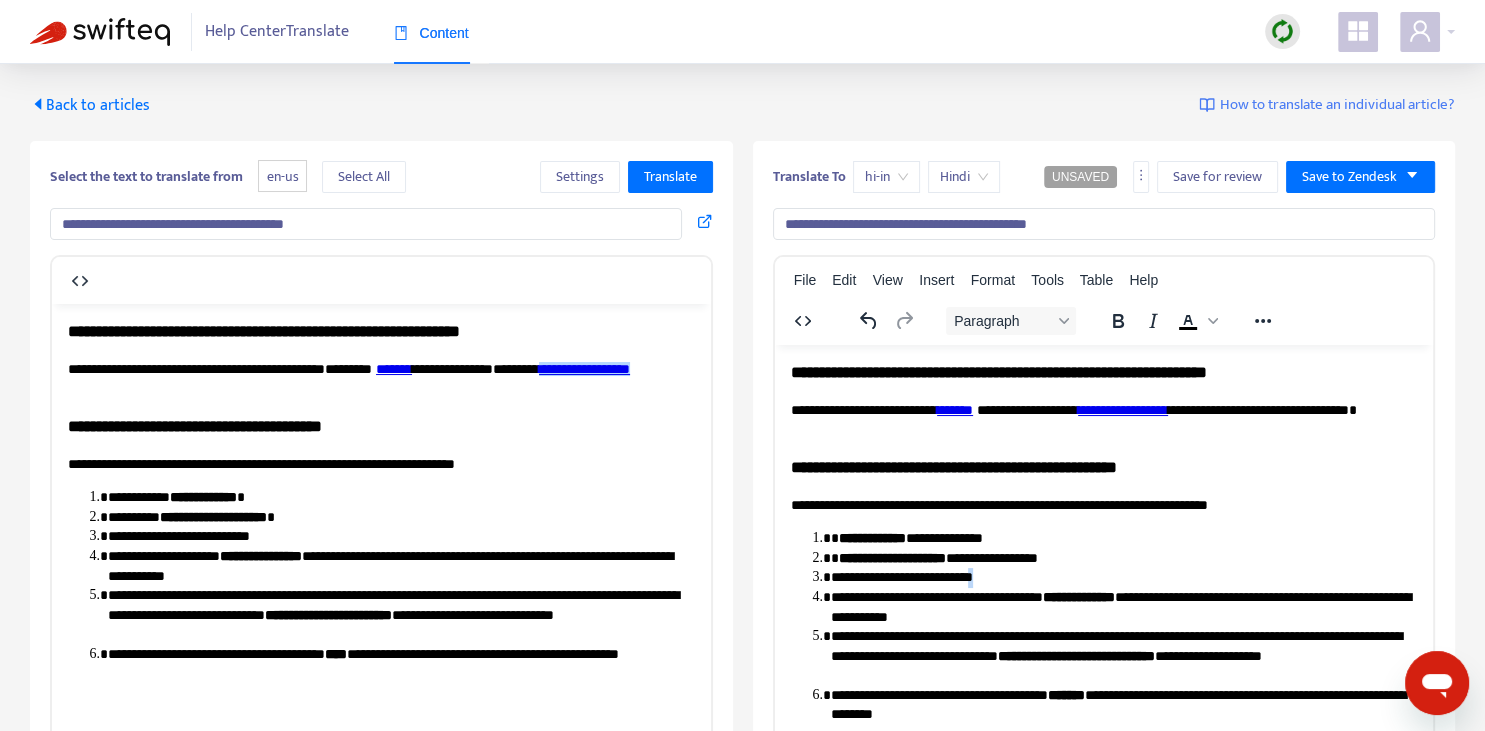 copy on "*" 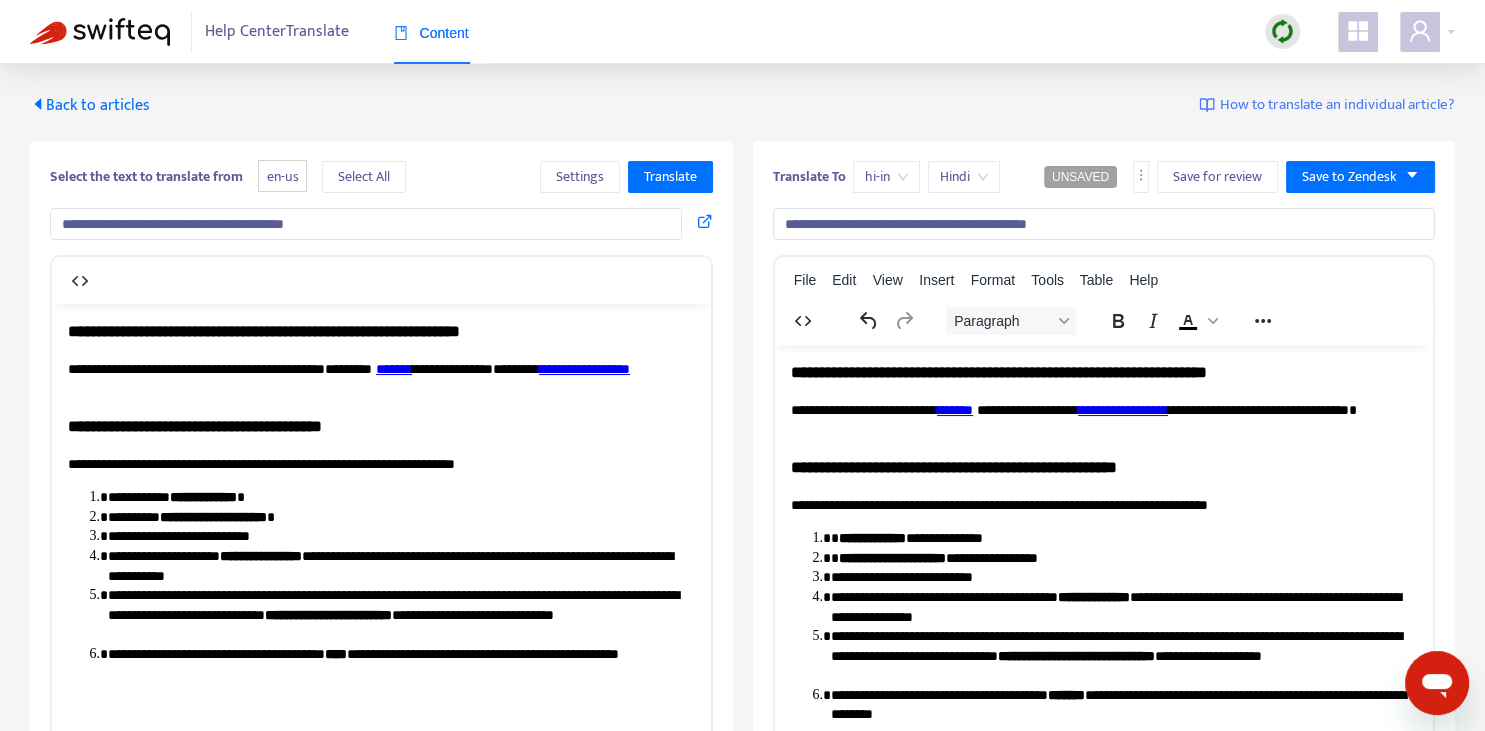 drag, startPoint x: 232, startPoint y: 552, endPoint x: 343, endPoint y: 556, distance: 111.07205 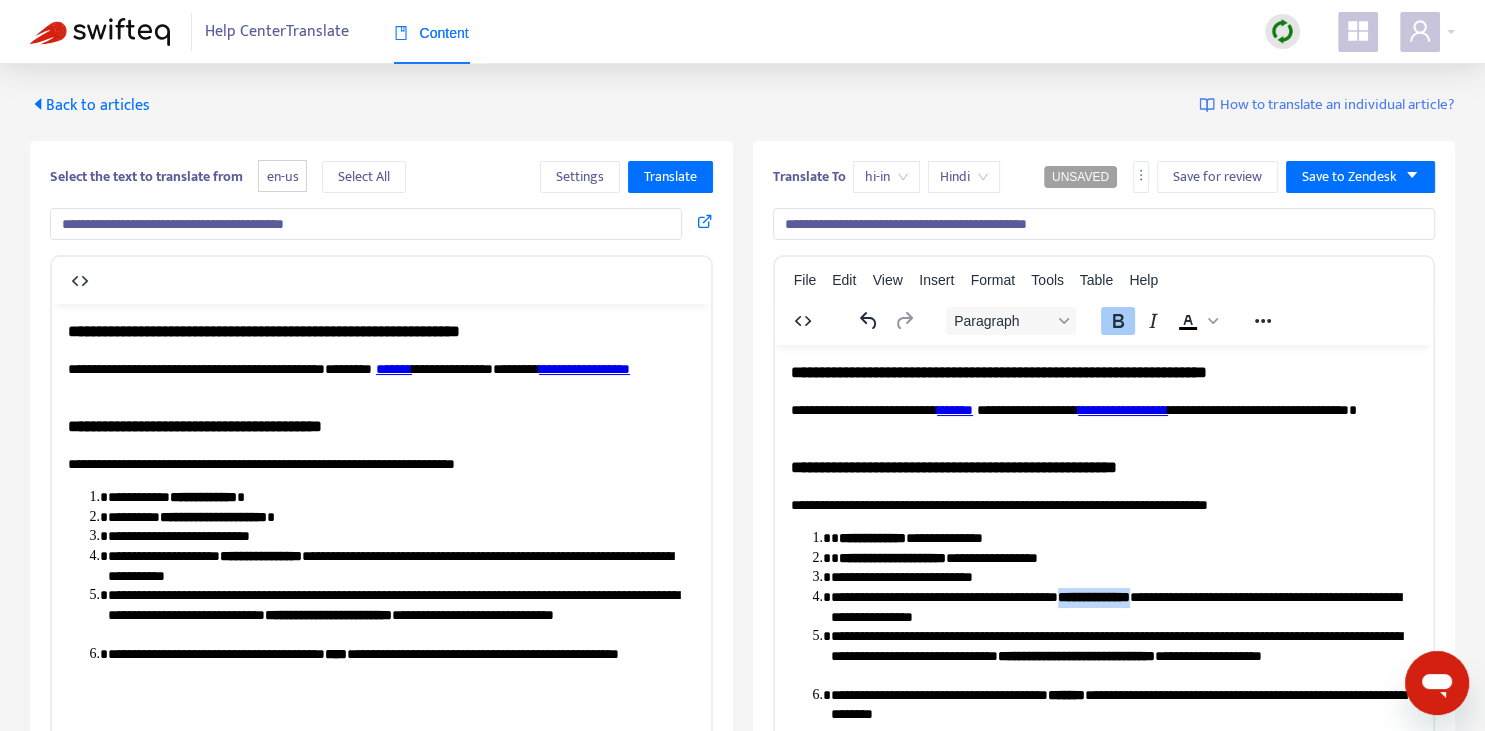 drag, startPoint x: 1106, startPoint y: 598, endPoint x: 1182, endPoint y: 597, distance: 76.00658 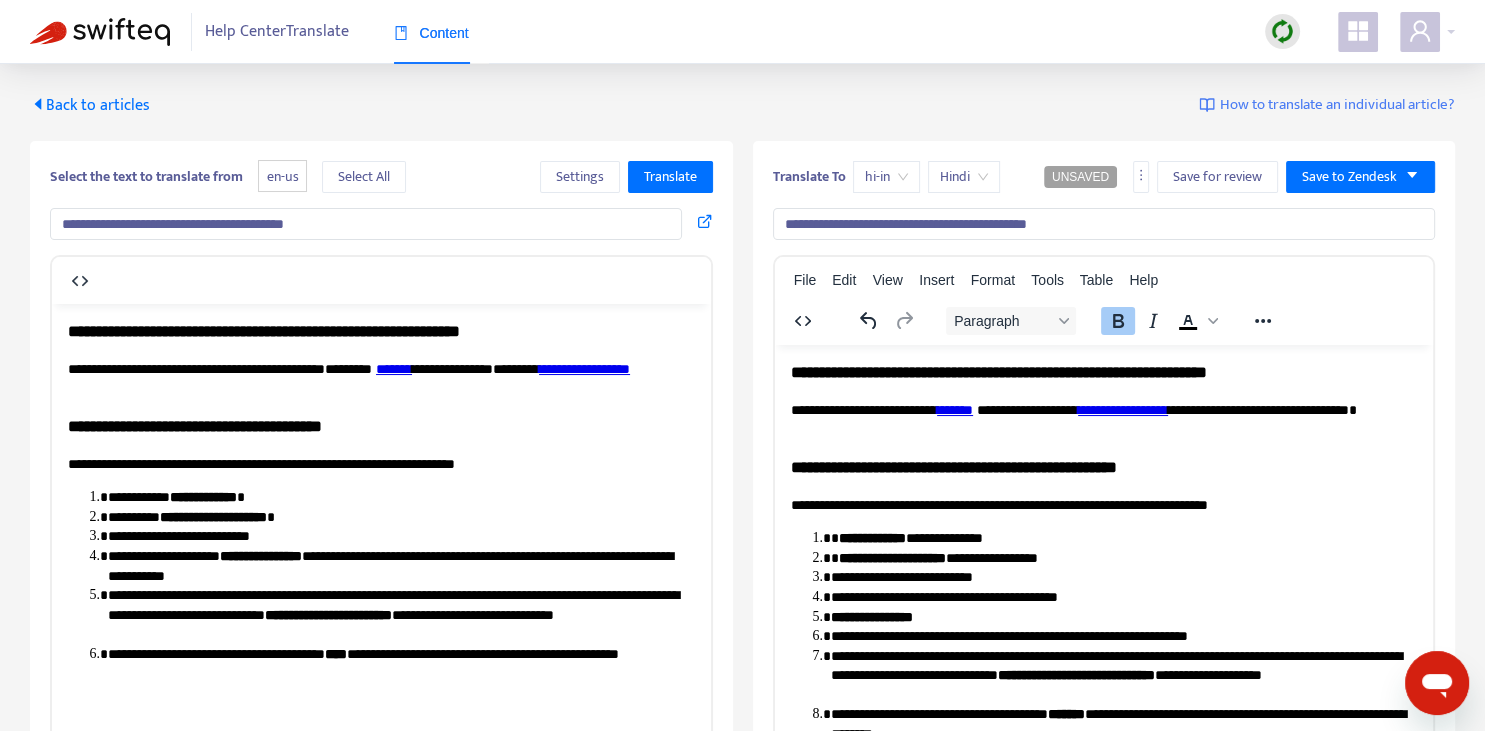 click on "**********" at bounding box center [1123, 617] 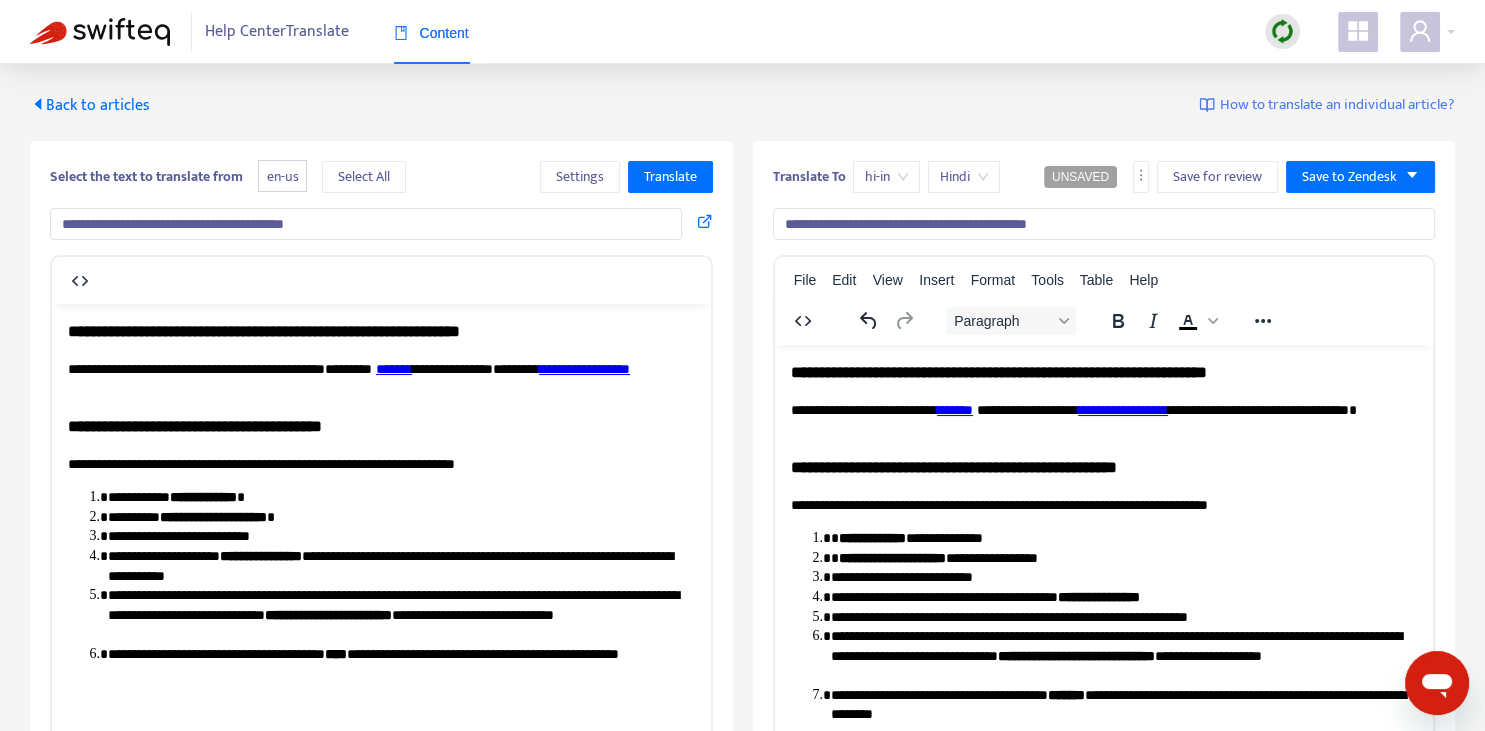 click on "**********" at bounding box center (1123, 597) 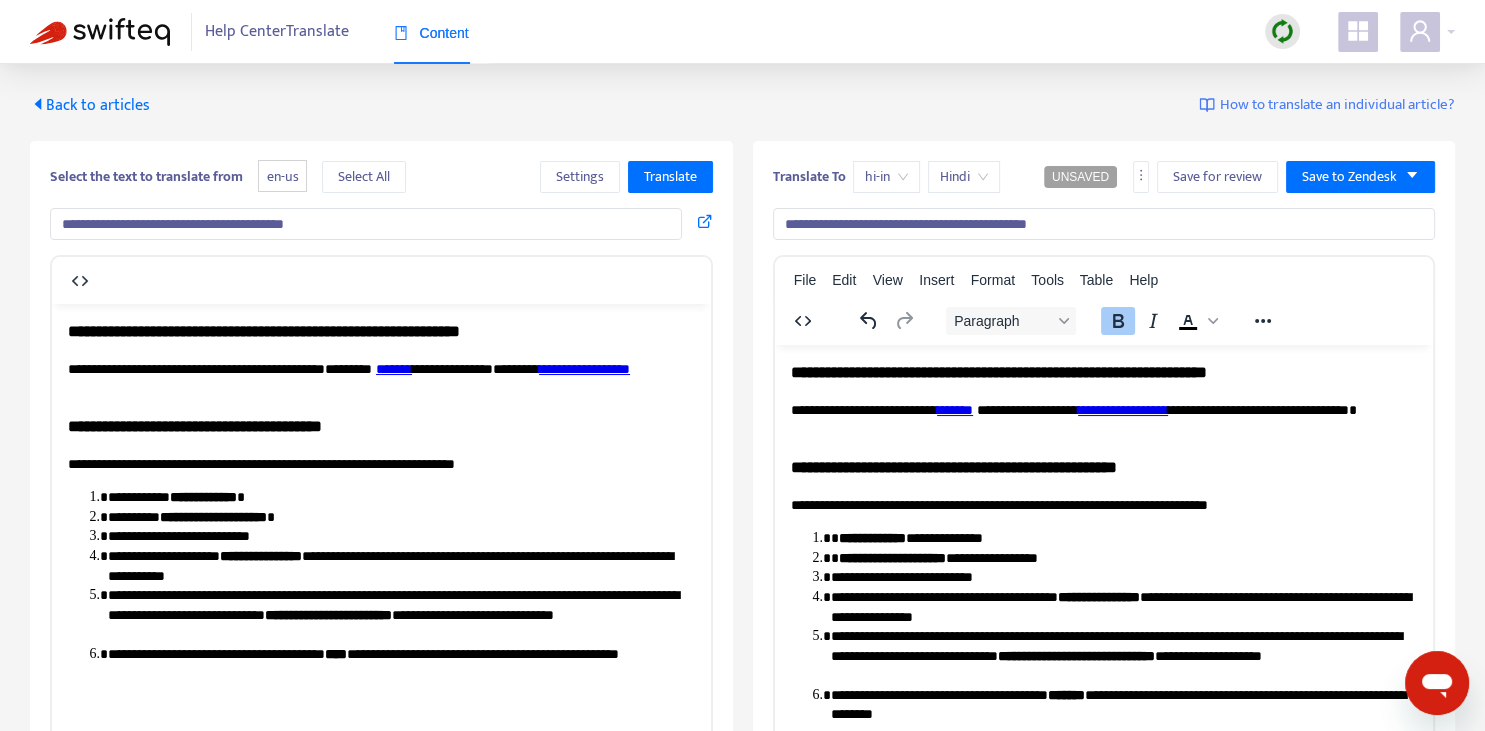 click on "**********" at bounding box center (1123, 606) 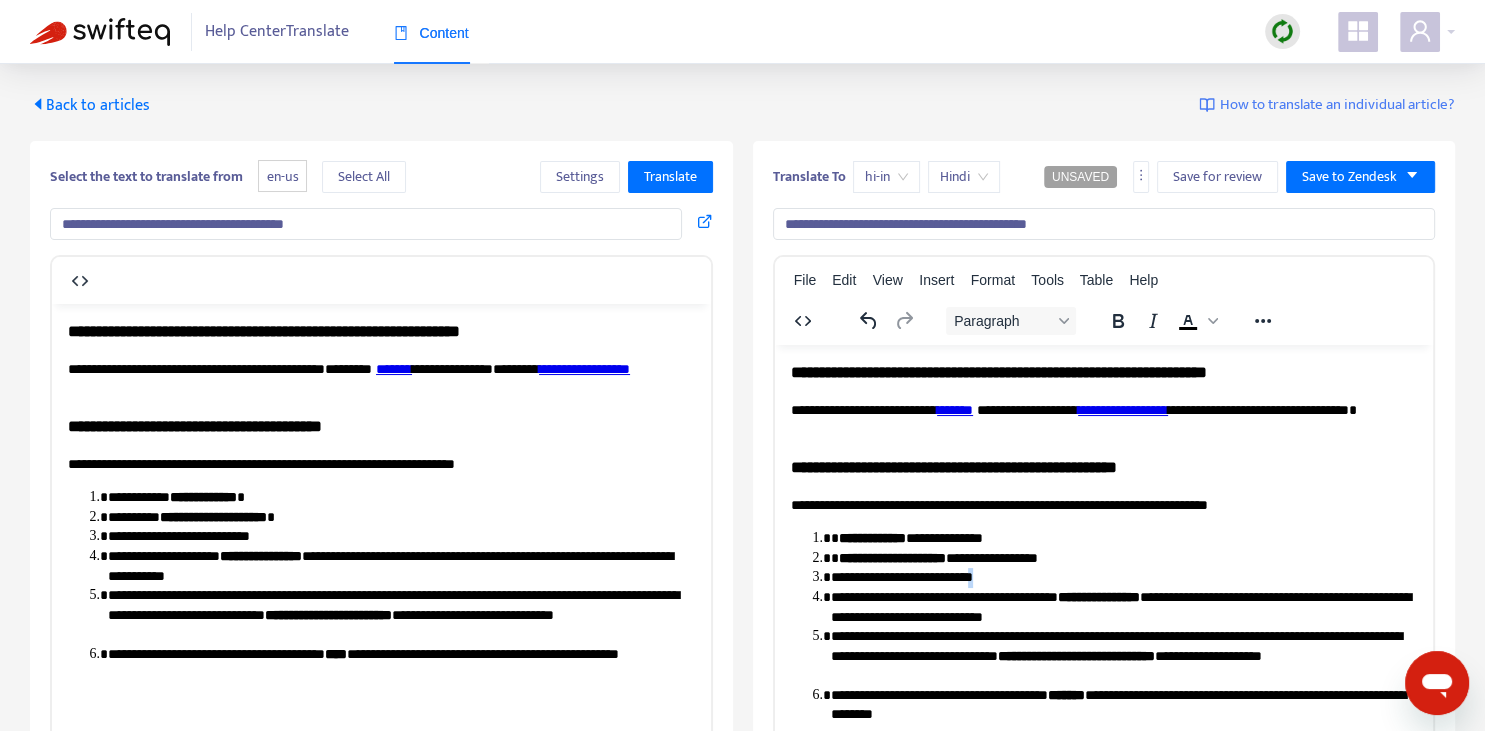 copy on "*" 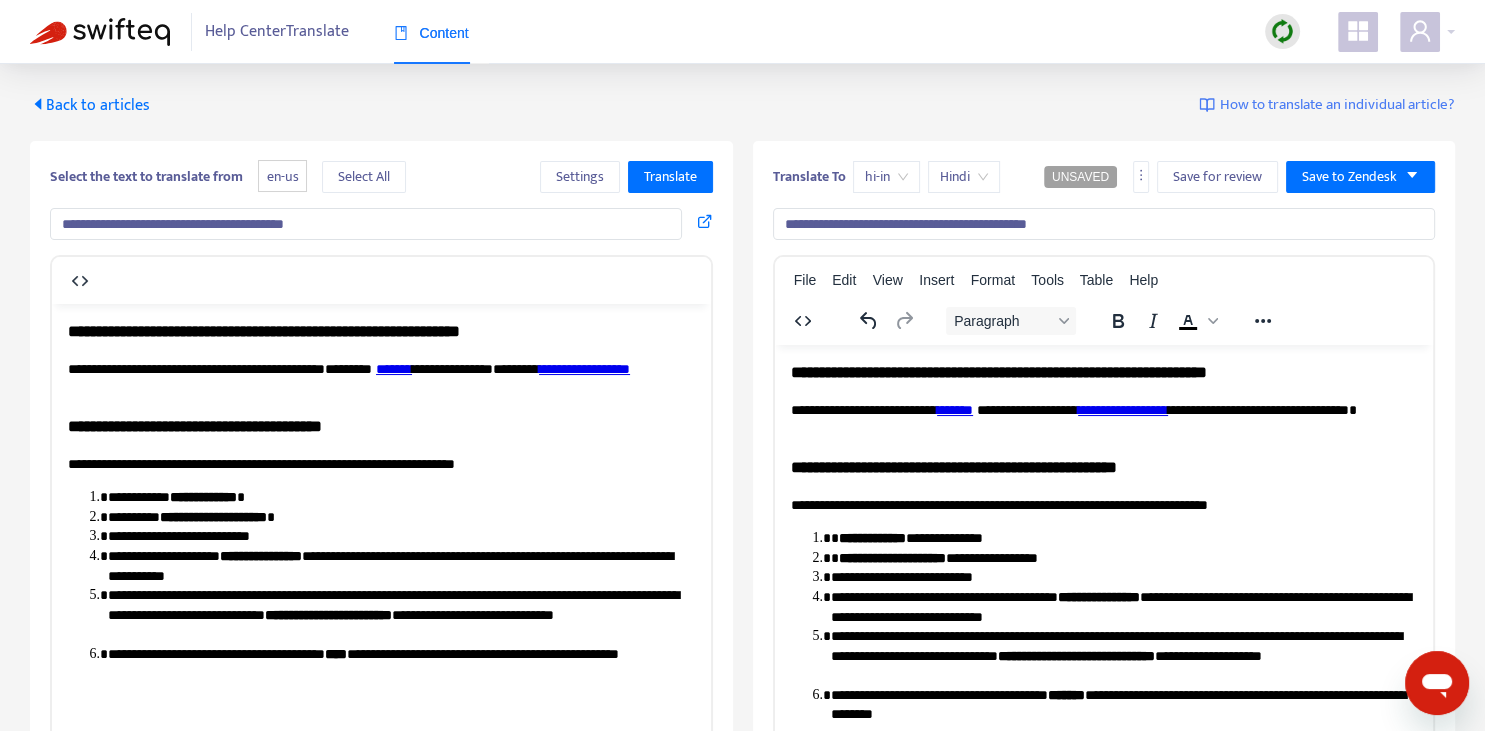 click on "**********" at bounding box center (1123, 606) 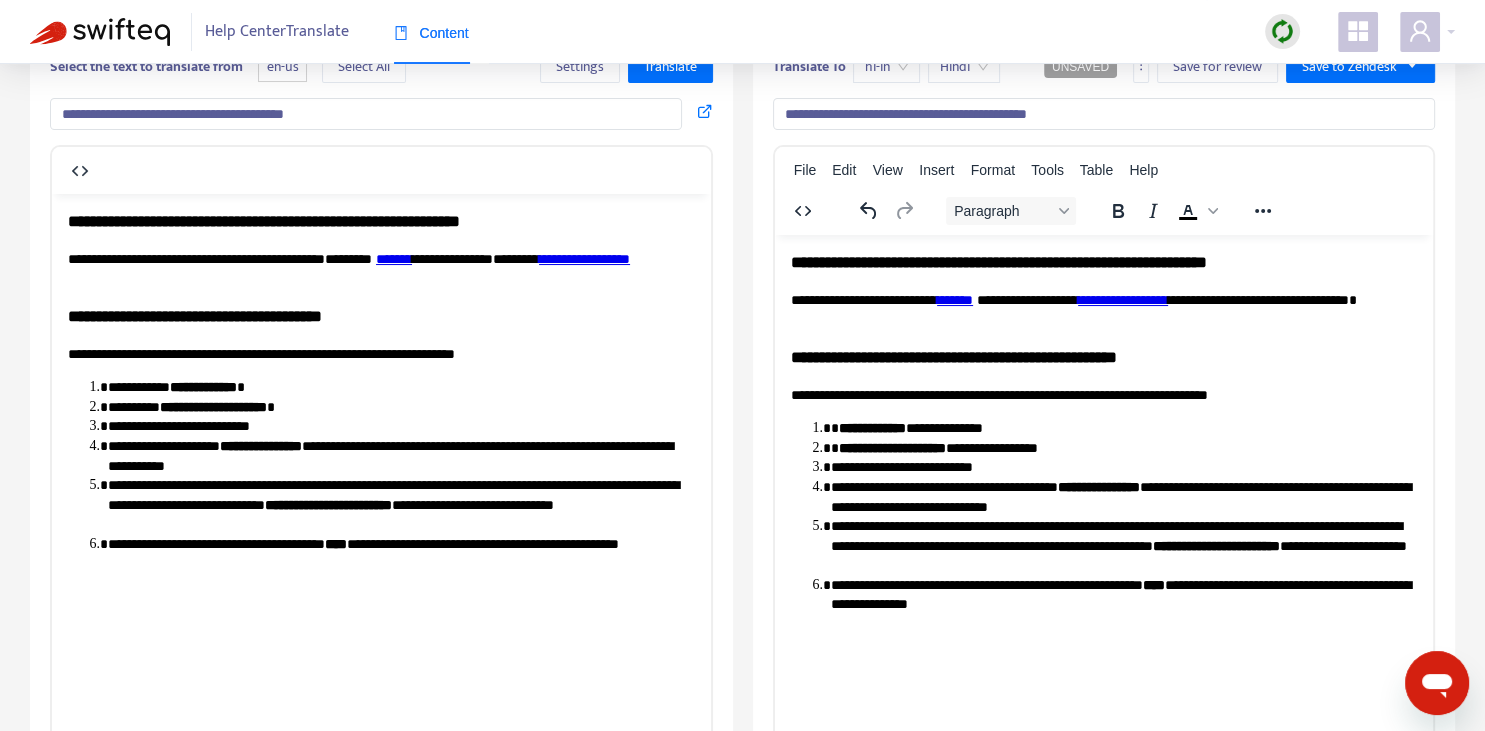 scroll, scrollTop: 140, scrollLeft: 0, axis: vertical 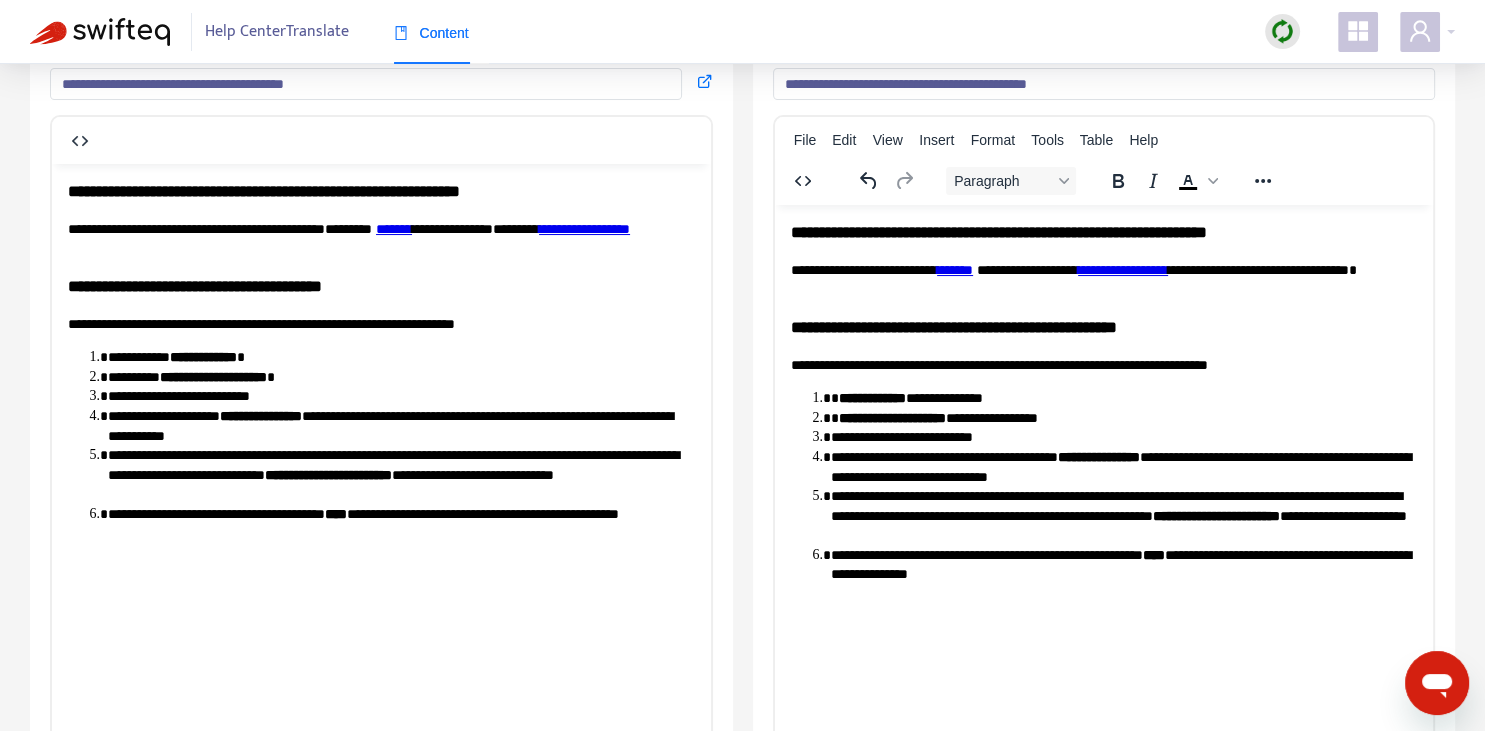 click on "**********" at bounding box center [1103, 365] 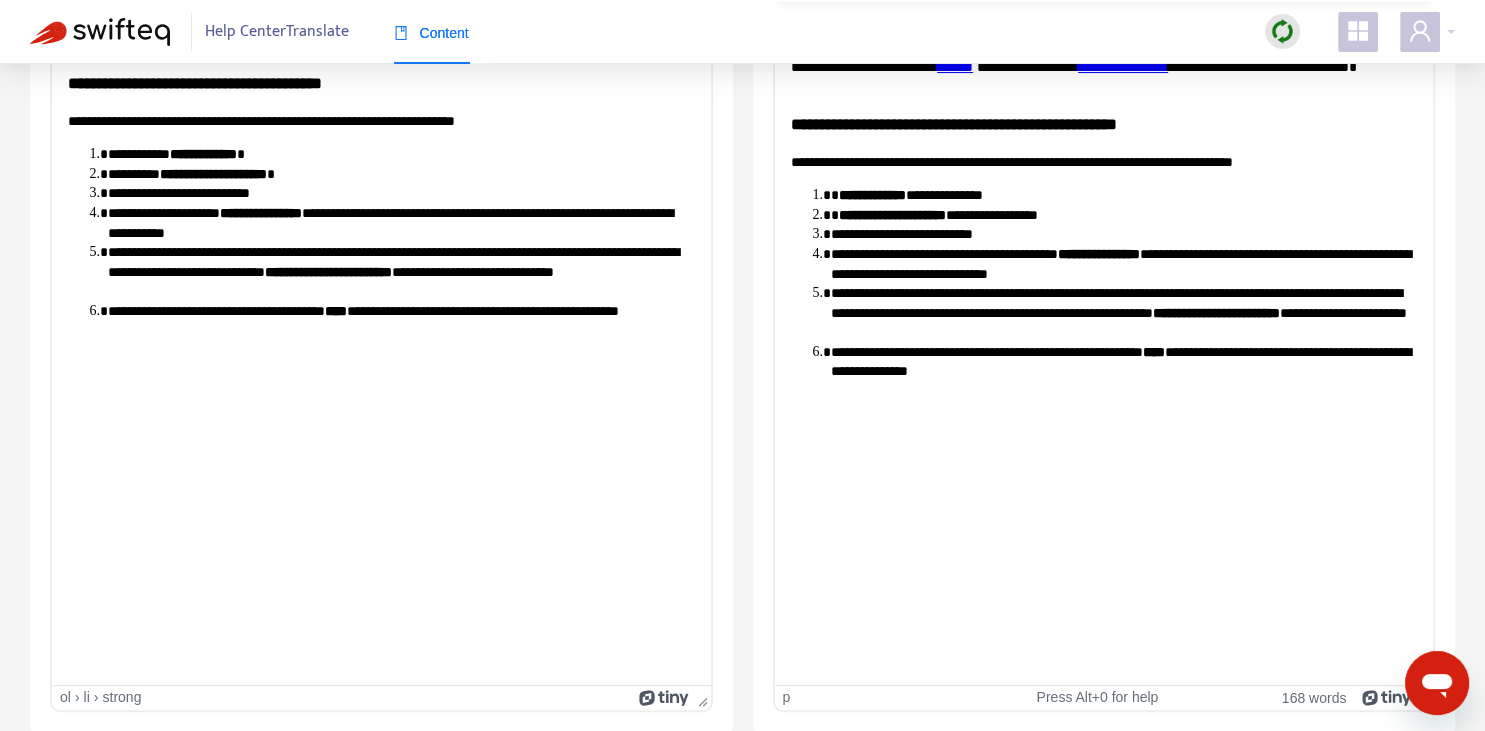 scroll, scrollTop: 0, scrollLeft: 0, axis: both 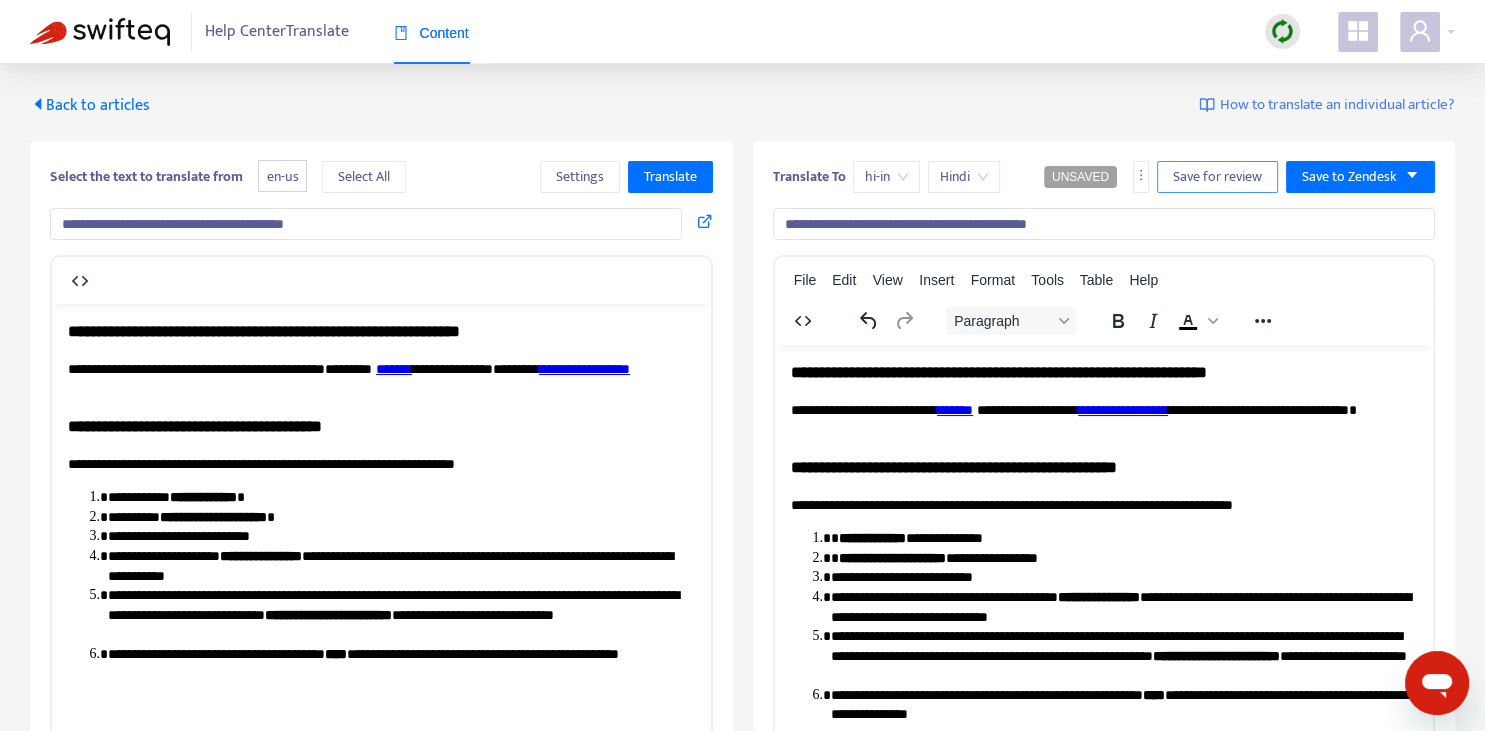 click on "Save for review" at bounding box center [1217, 177] 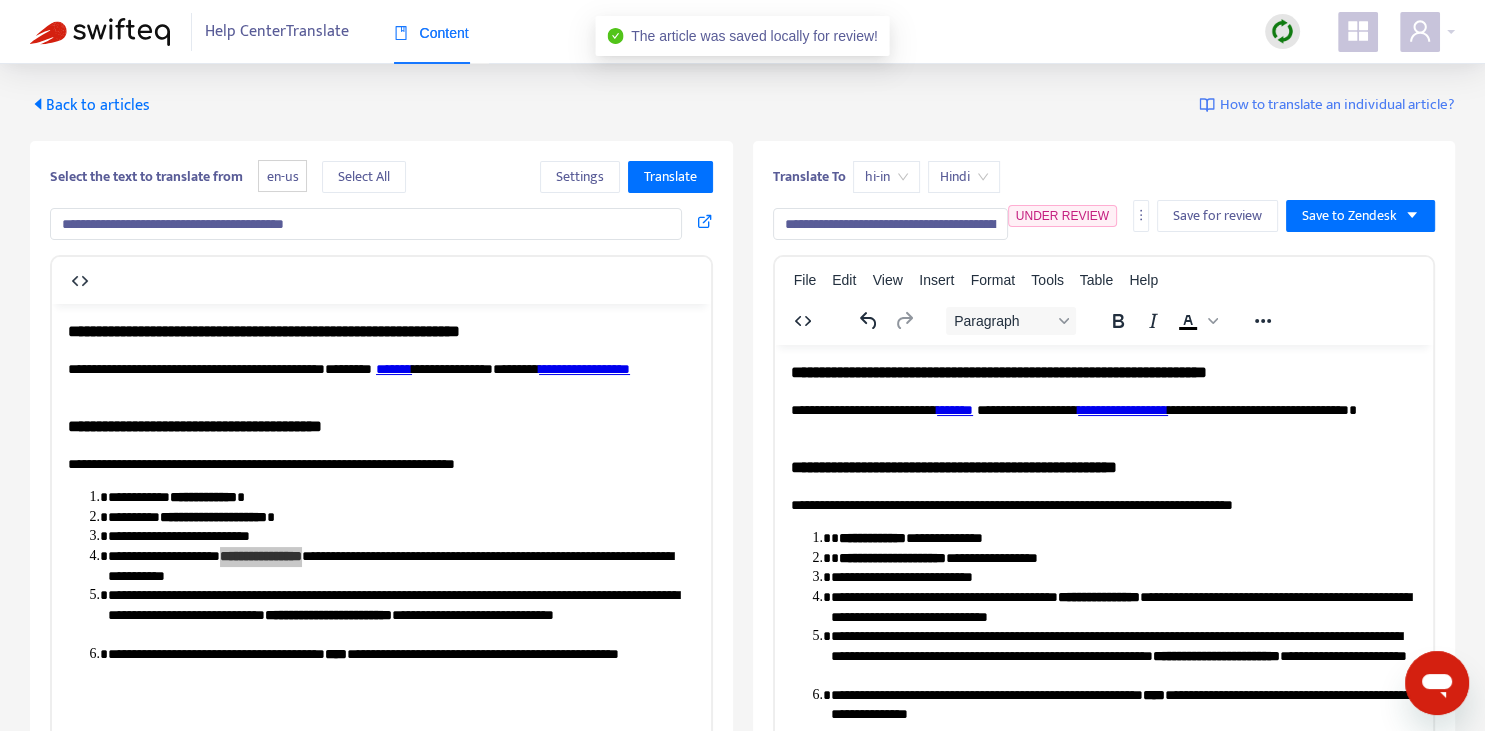 click on "Back to articles" at bounding box center (90, 105) 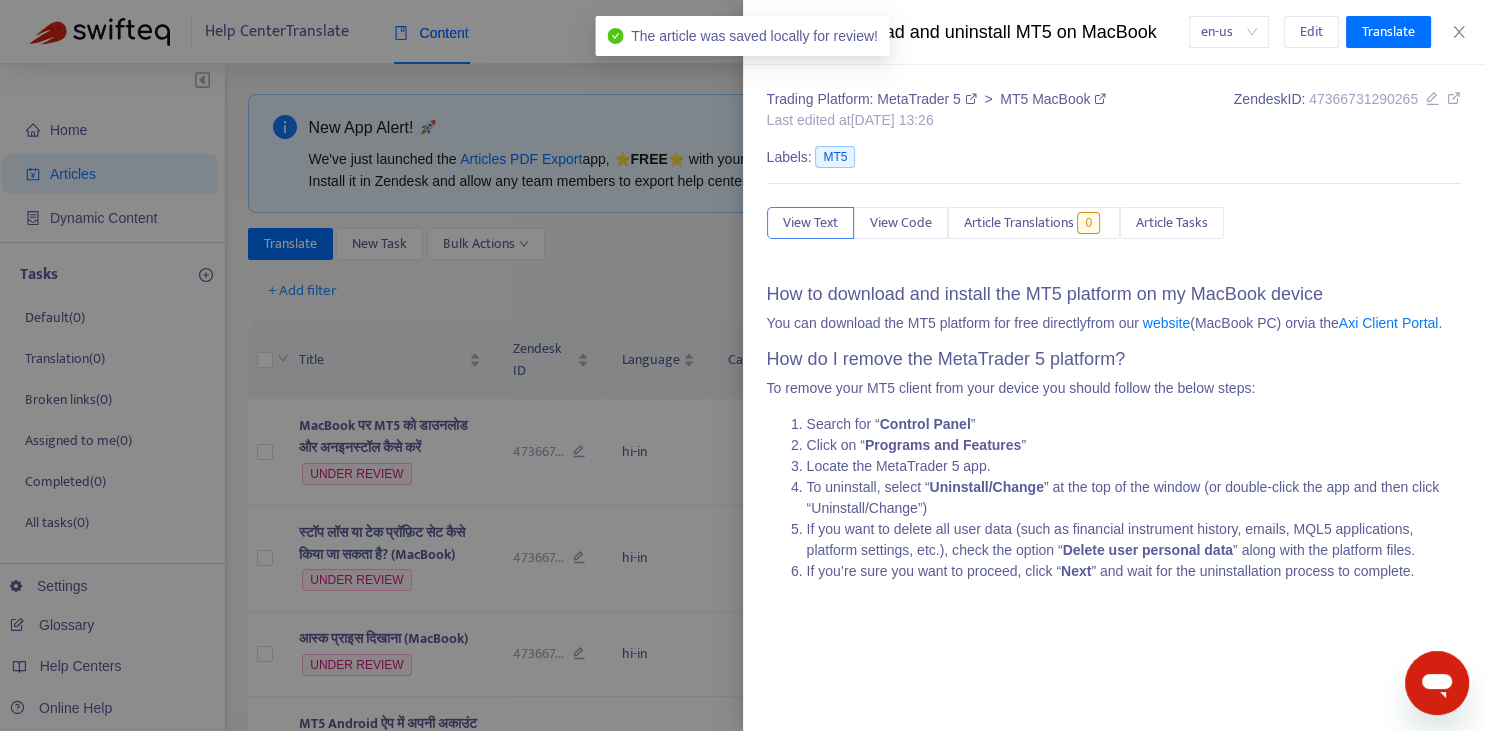 click at bounding box center [742, 365] 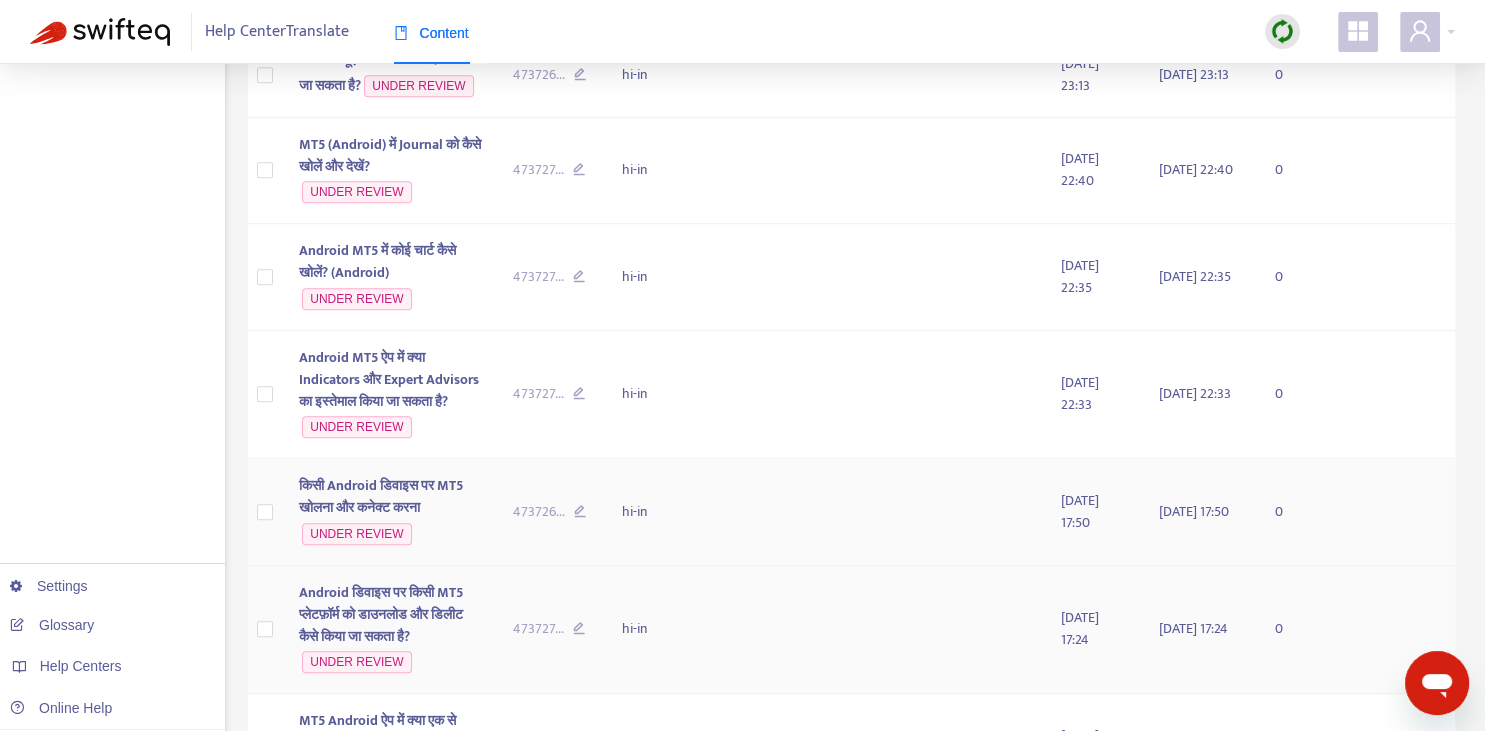 scroll, scrollTop: 1389, scrollLeft: 0, axis: vertical 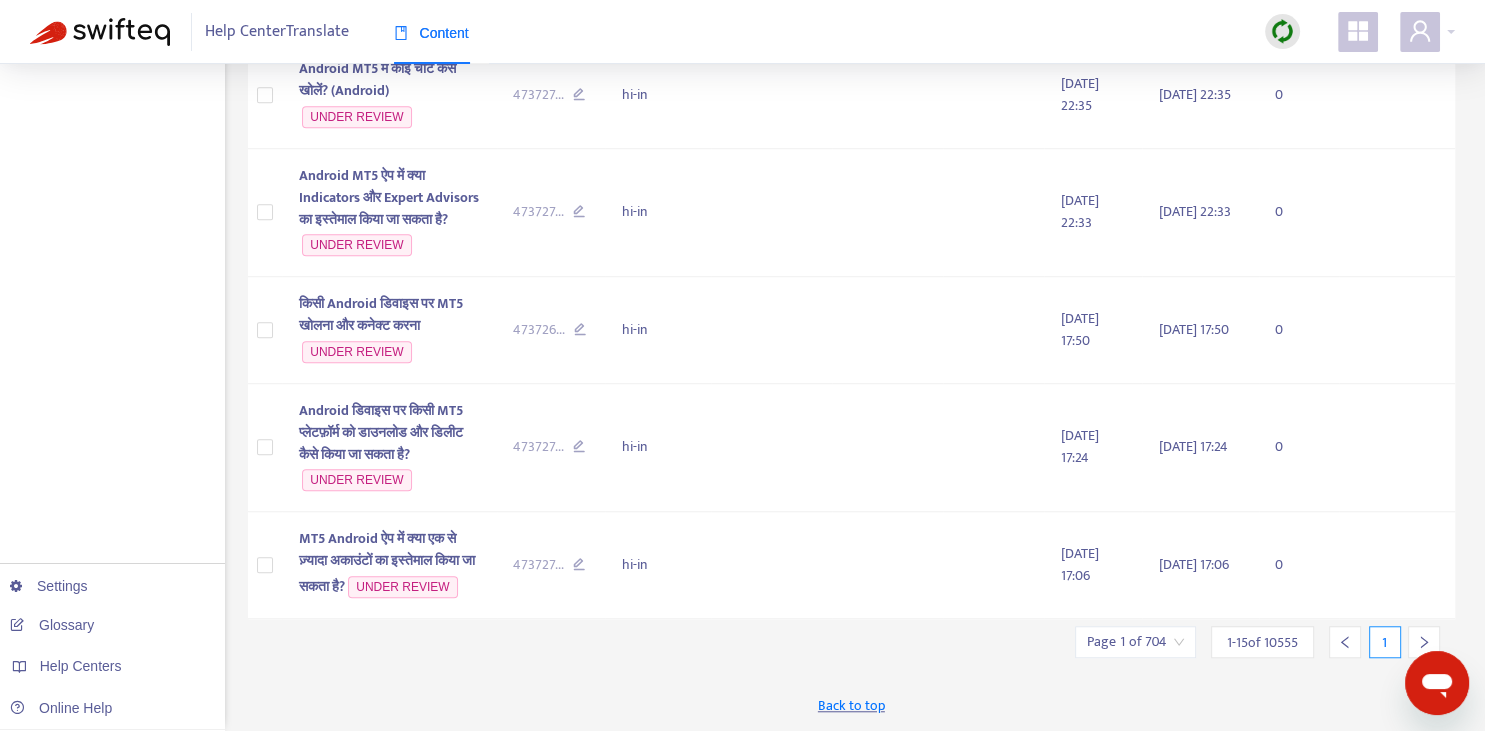 click 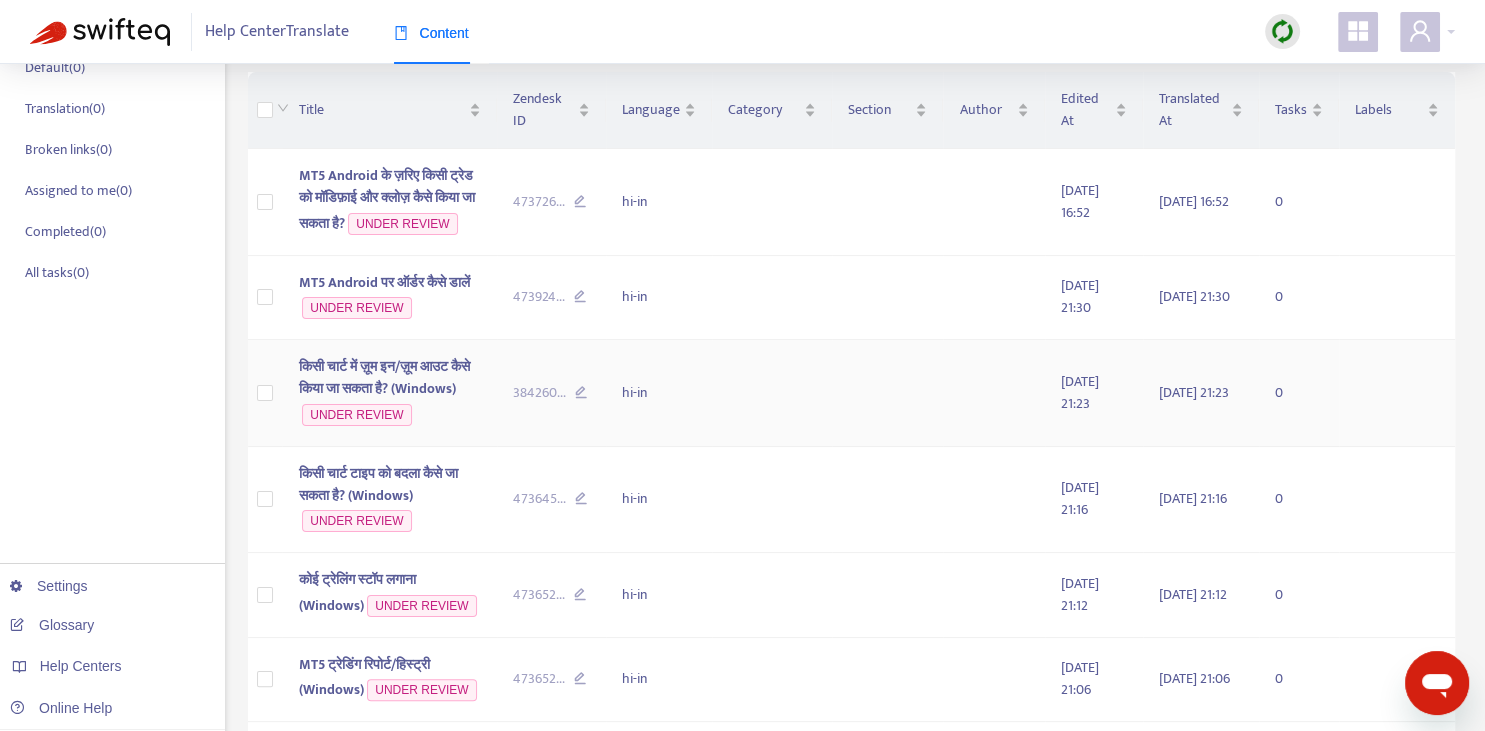 scroll, scrollTop: 0, scrollLeft: 0, axis: both 